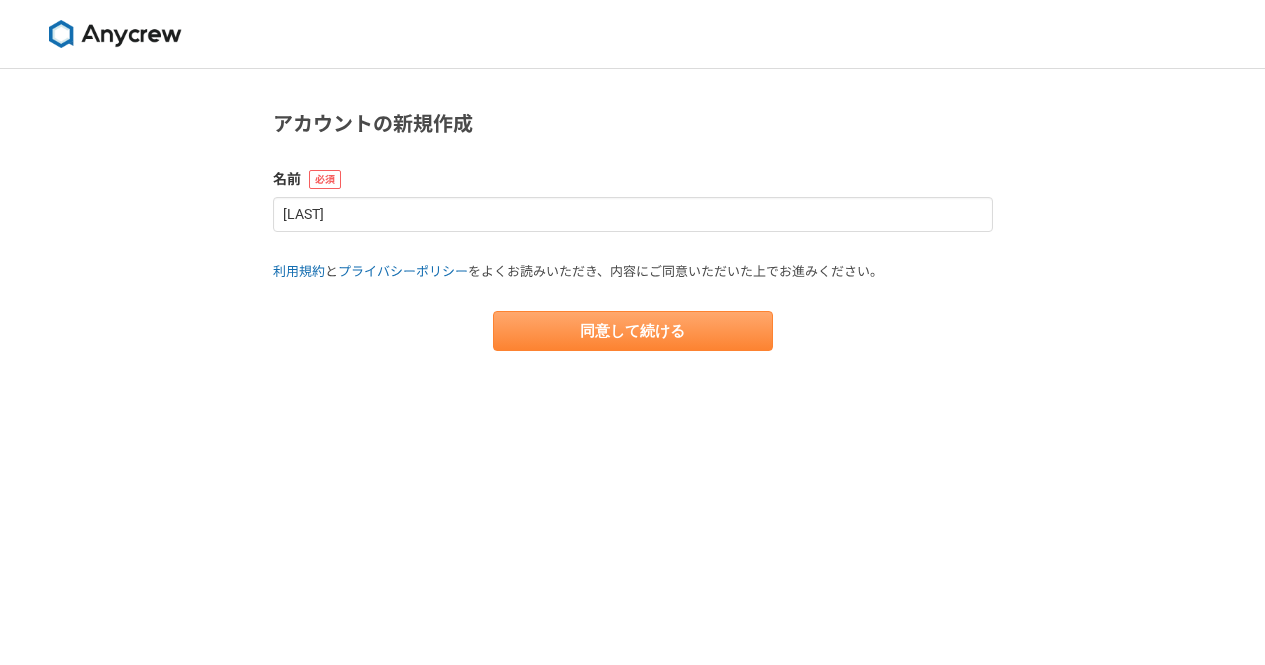 scroll, scrollTop: 0, scrollLeft: 0, axis: both 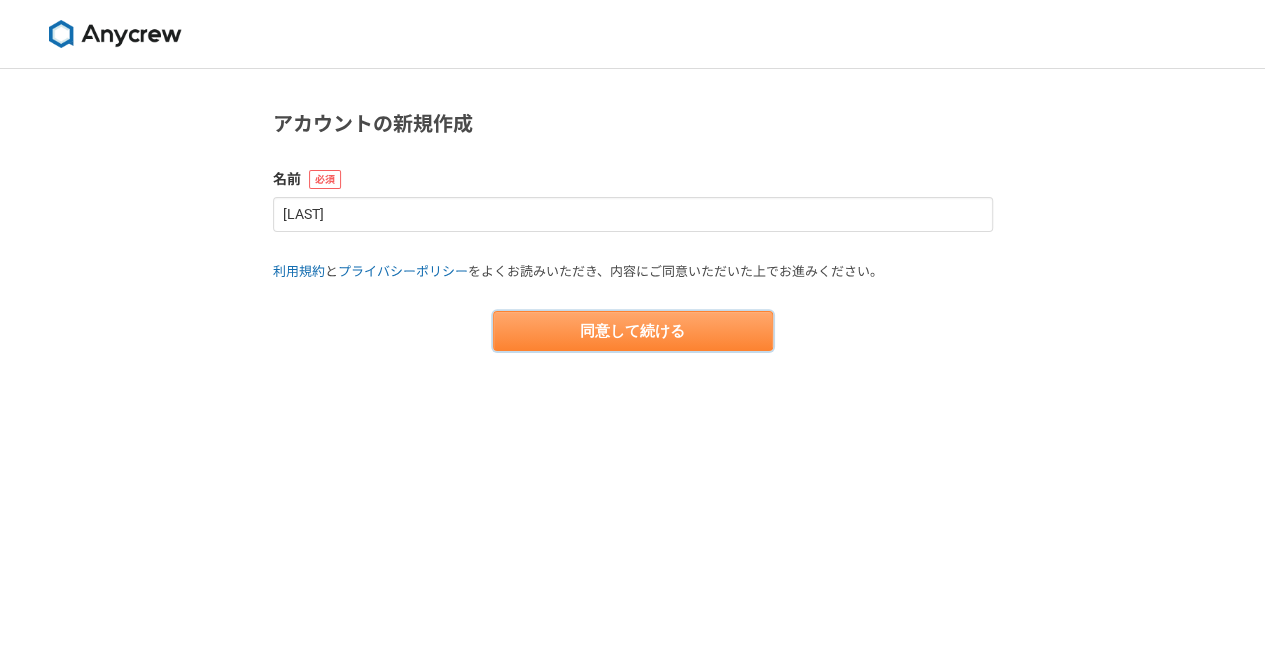 click on "同意して続ける" at bounding box center (633, 331) 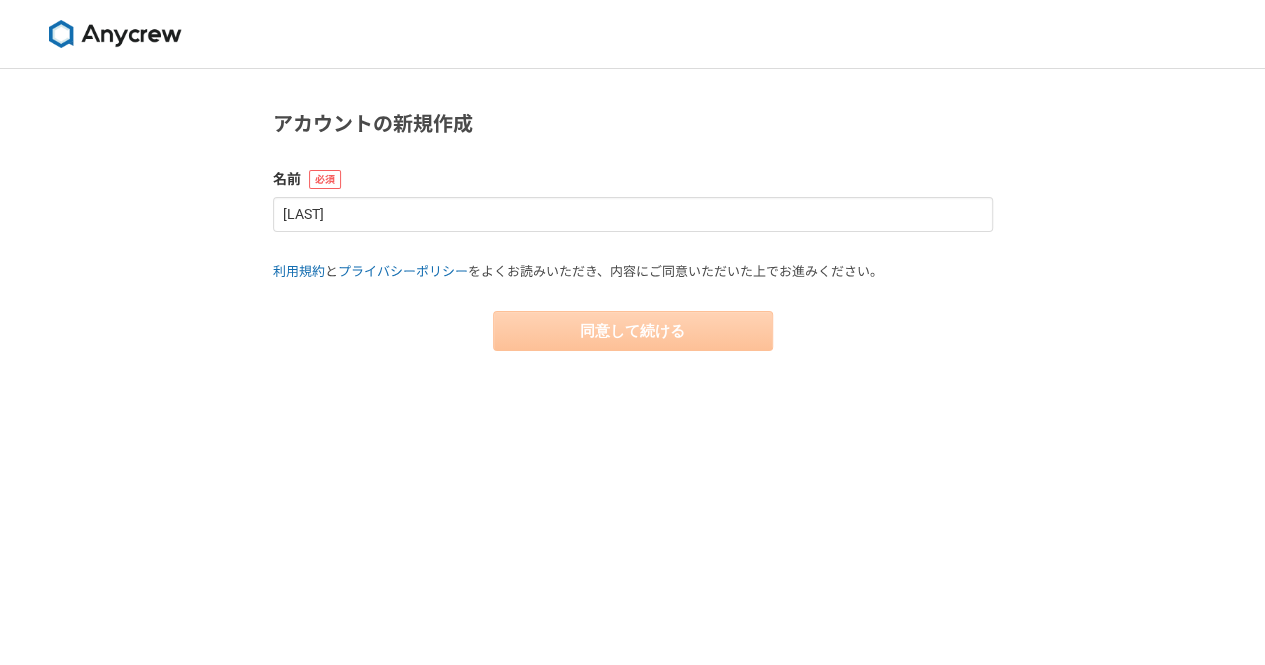 select on "13" 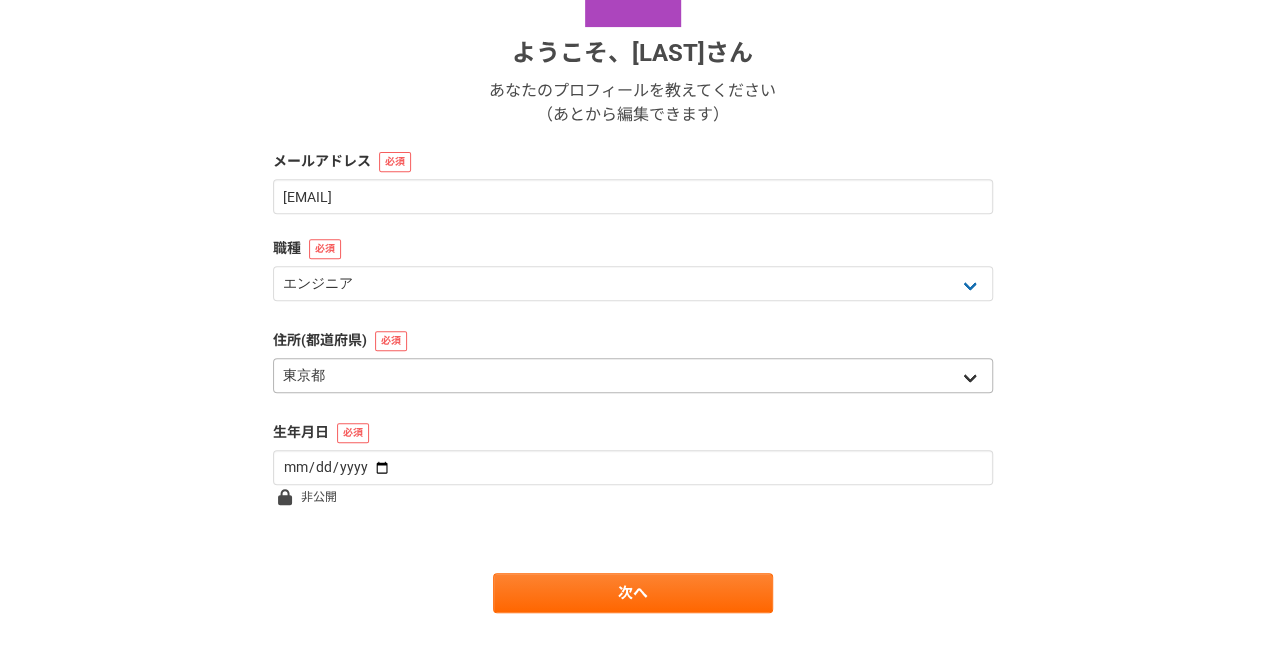 scroll, scrollTop: 307, scrollLeft: 0, axis: vertical 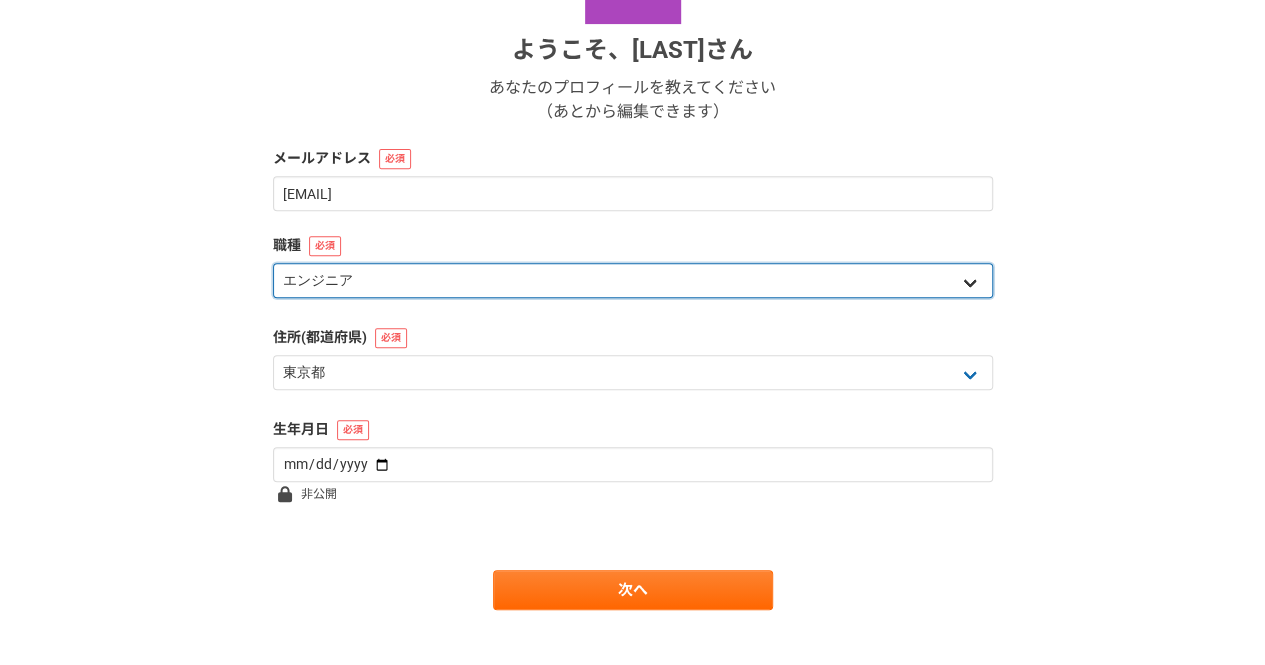 click on "エンジニア デザイナー ライター 営業 マーケティング 企画・事業開発 バックオフィス その他" at bounding box center (633, 280) 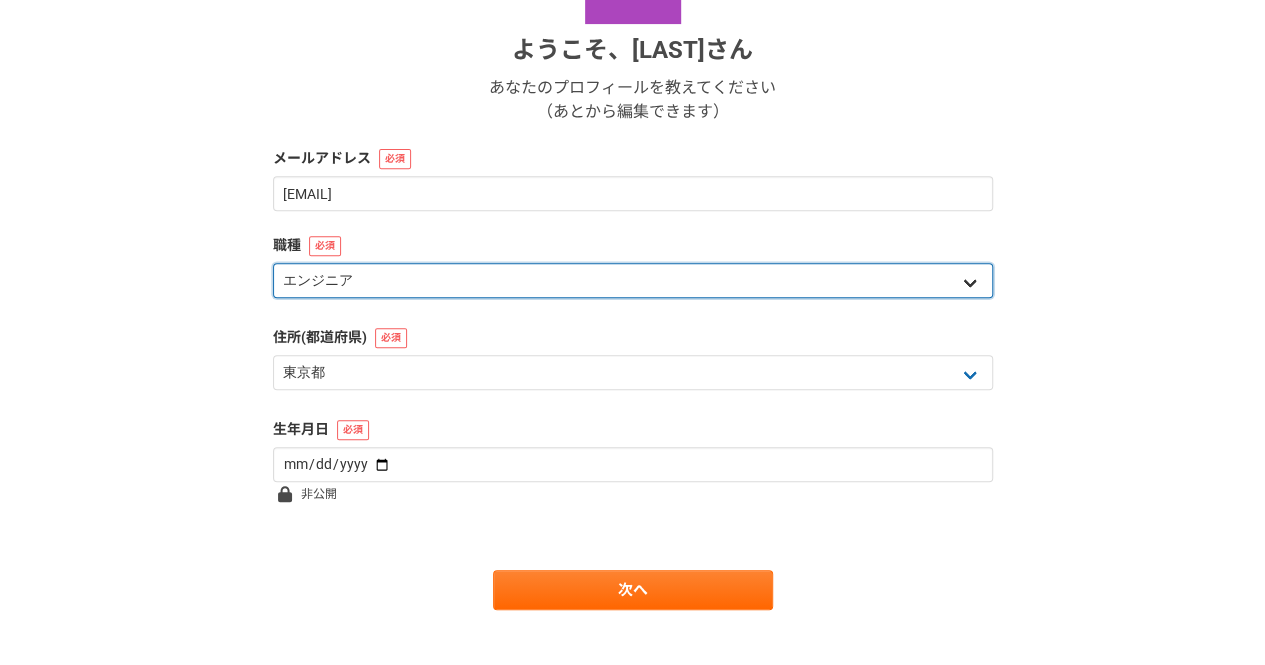 select on "5" 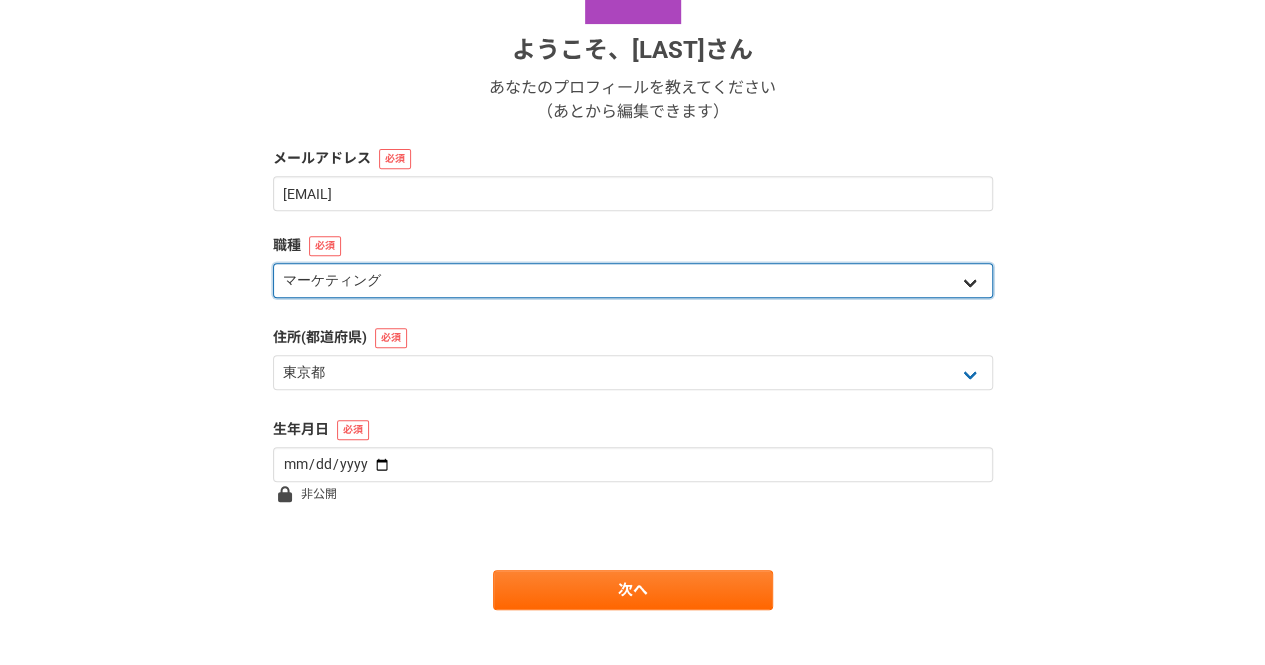 click on "エンジニア デザイナー ライター 営業 マーケティング 企画・事業開発 バックオフィス その他" at bounding box center [633, 280] 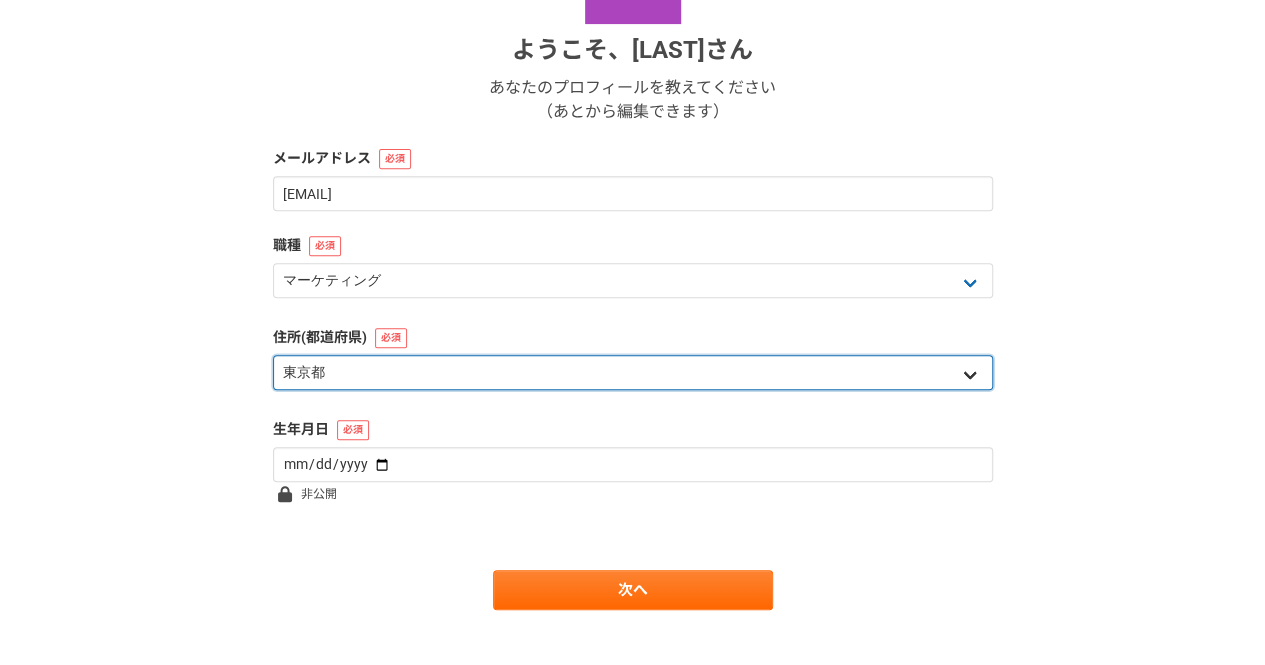 click on "北海道 青森県 岩手県 宮城県 秋田県 山形県 福島県 茨城県 栃木県 群馬県 埼玉県 千葉県 東京都 神奈川県 新潟県 富山県 石川県 福井県 山梨県 長野県 岐阜県 静岡県 愛知県 三重県 滋賀県 京都府 大阪府 兵庫県 奈良県 和歌山県 鳥取県 島根県 岡山県 広島県 山口県 徳島県 香川県 愛媛県 高知県 福岡県 佐賀県 長崎県 熊本県 大分県 宮崎県 鹿児島県 沖縄県 海外" at bounding box center [633, 372] 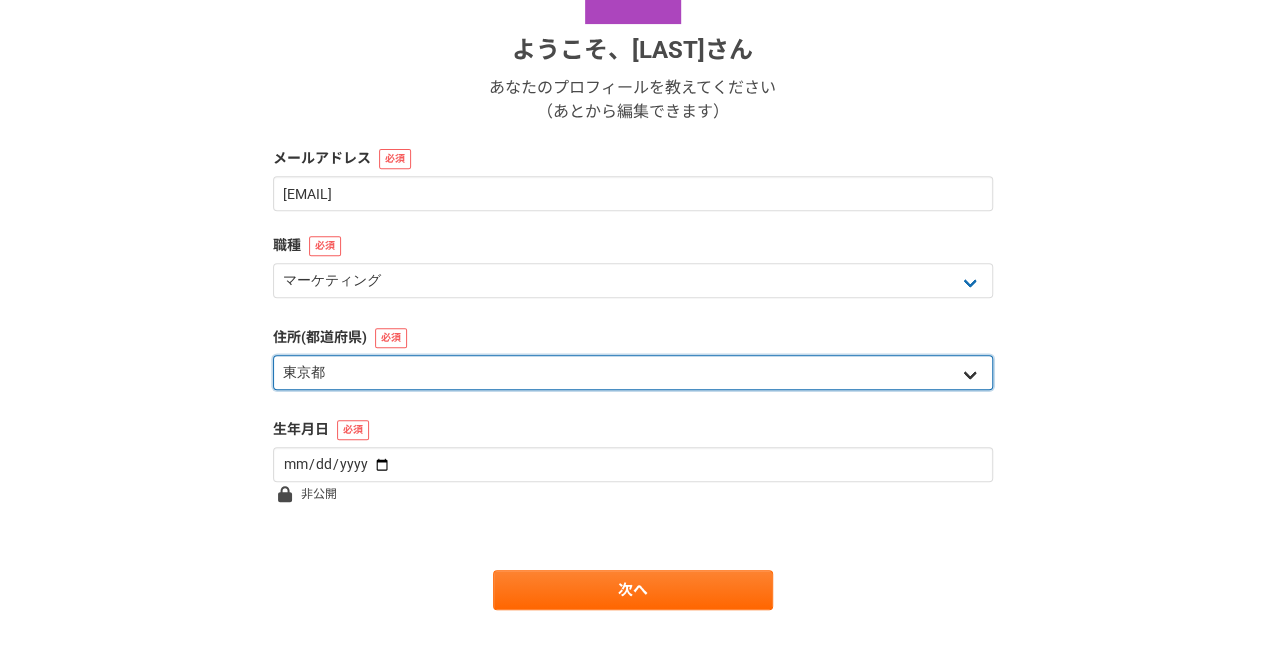 select on "11" 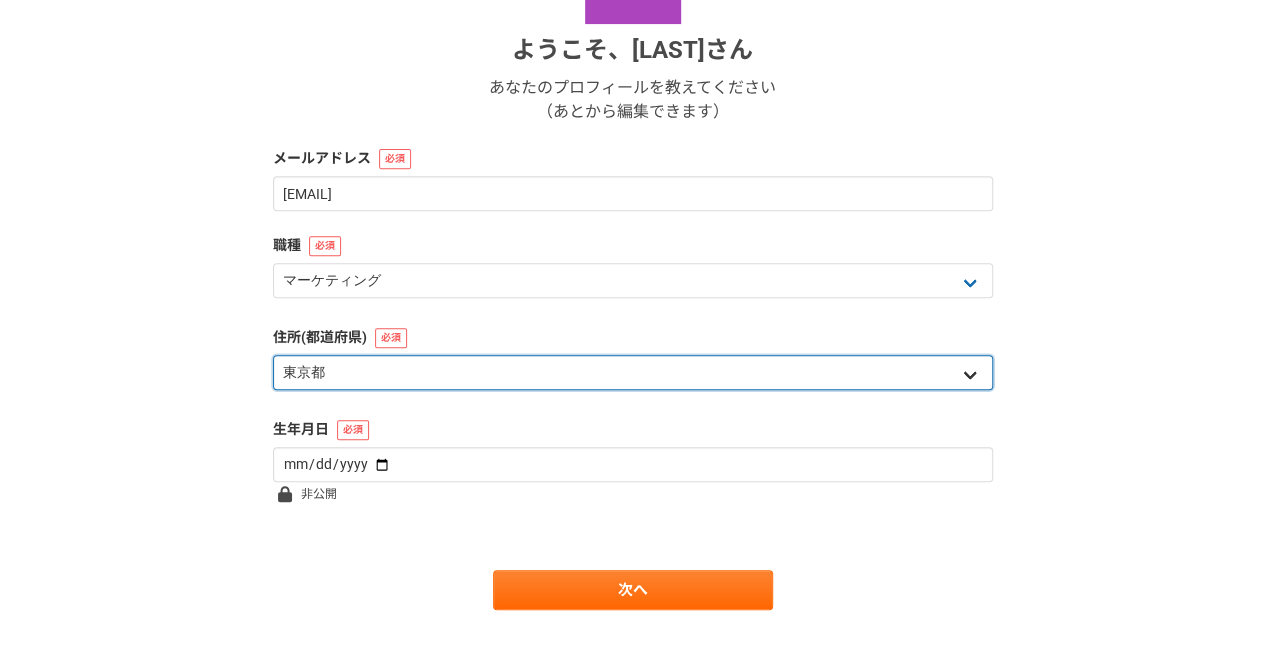 click on "北海道 青森県 岩手県 宮城県 秋田県 山形県 福島県 茨城県 栃木県 群馬県 埼玉県 千葉県 東京都 神奈川県 新潟県 富山県 石川県 福井県 山梨県 長野県 岐阜県 静岡県 愛知県 三重県 滋賀県 京都府 大阪府 兵庫県 奈良県 和歌山県 鳥取県 島根県 岡山県 広島県 山口県 徳島県 香川県 愛媛県 高知県 福岡県 佐賀県 長崎県 熊本県 大分県 宮崎県 鹿児島県 沖縄県 海外" at bounding box center [633, 372] 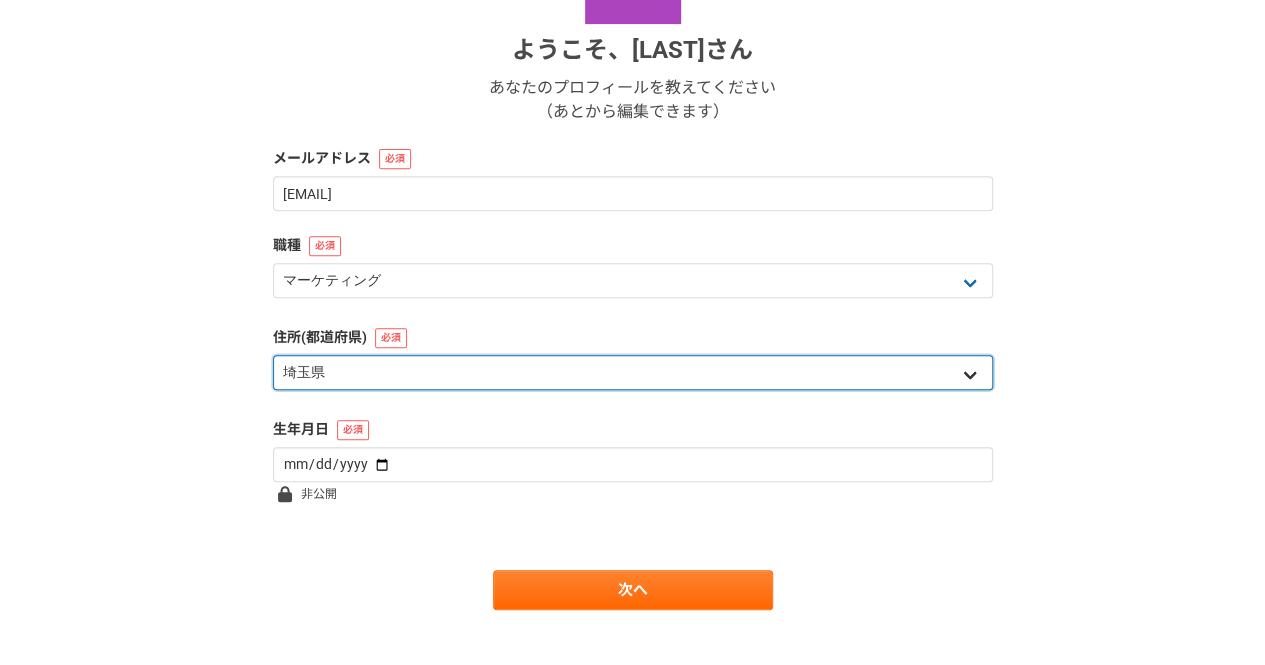 scroll, scrollTop: 331, scrollLeft: 0, axis: vertical 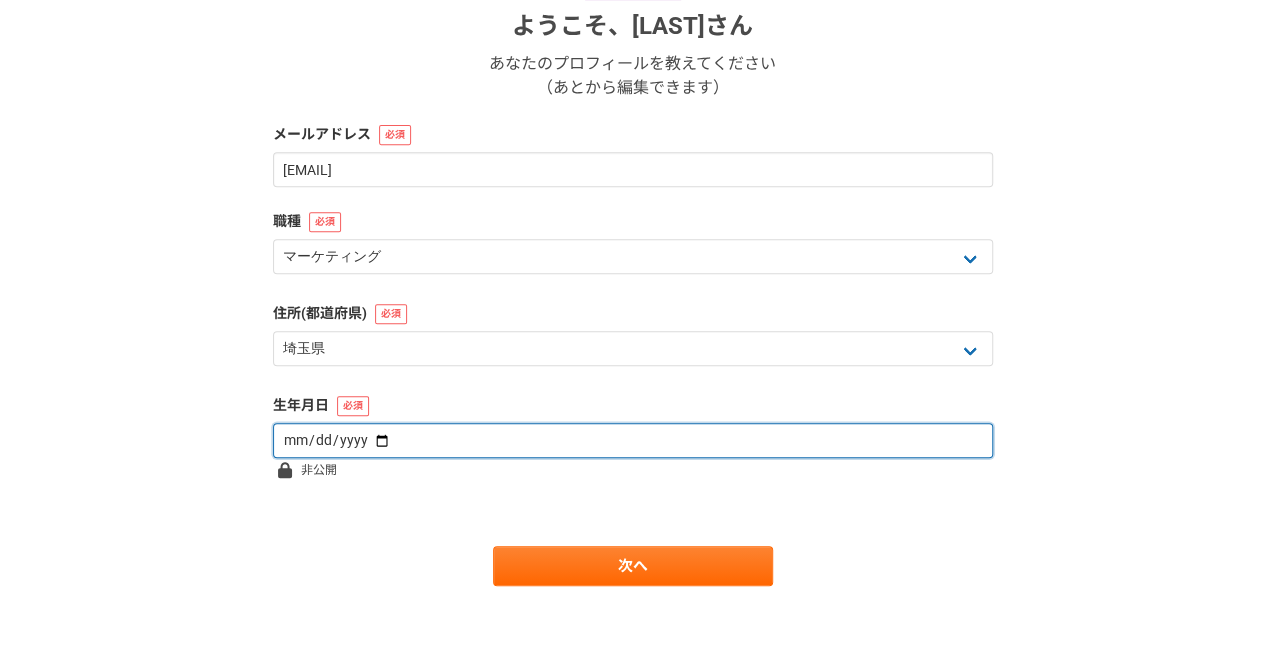 click at bounding box center (633, 440) 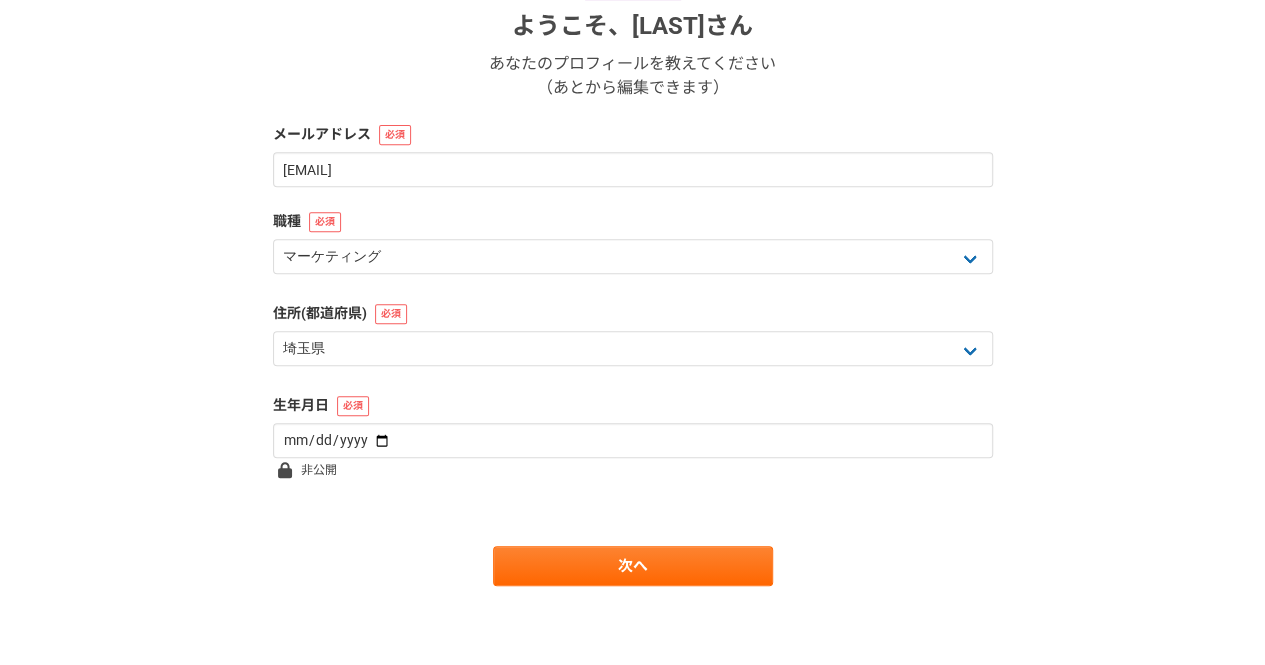 drag, startPoint x: 414, startPoint y: 479, endPoint x: 383, endPoint y: 479, distance: 31 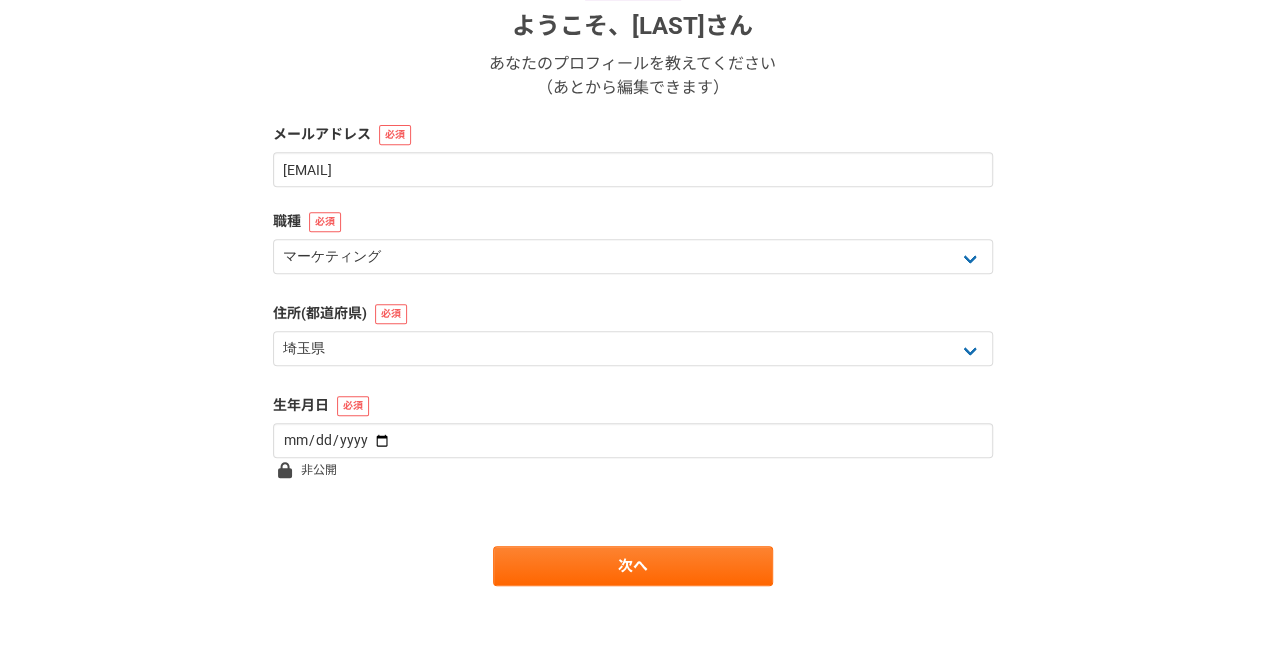 click on "ようこそ、 [LAST] さん あなたのプロフィールを教えてください （あとから編集できます） メールアドレス [EMAIL] 職種 エンジニア デザイナー ライター 営業 マーケティング 企画・事業開発 バックオフィス その他 住所(都道府県) [STATE] [STATE] [STATE] [STATE] [STATE] [STATE] [STATE] [STATE] [STATE] [STATE] [STATE] [STATE] [STATE] [STATE] [STATE] [STATE] [STATE] [STATE] [STATE] [STATE] [STATE] [STATE] [STATE] [STATE] [STATE] [STATE] [STATE] [STATE] [STATE] [STATE] [STATE] [STATE] [STATE] [STATE] [STATE] [STATE] [STATE] [STATE] [STATE] [STATE] [STATE] [STATE] [STATE] [STATE] [STATE] [STATE] 生年月日 非公開 次へ" at bounding box center (633, 245) 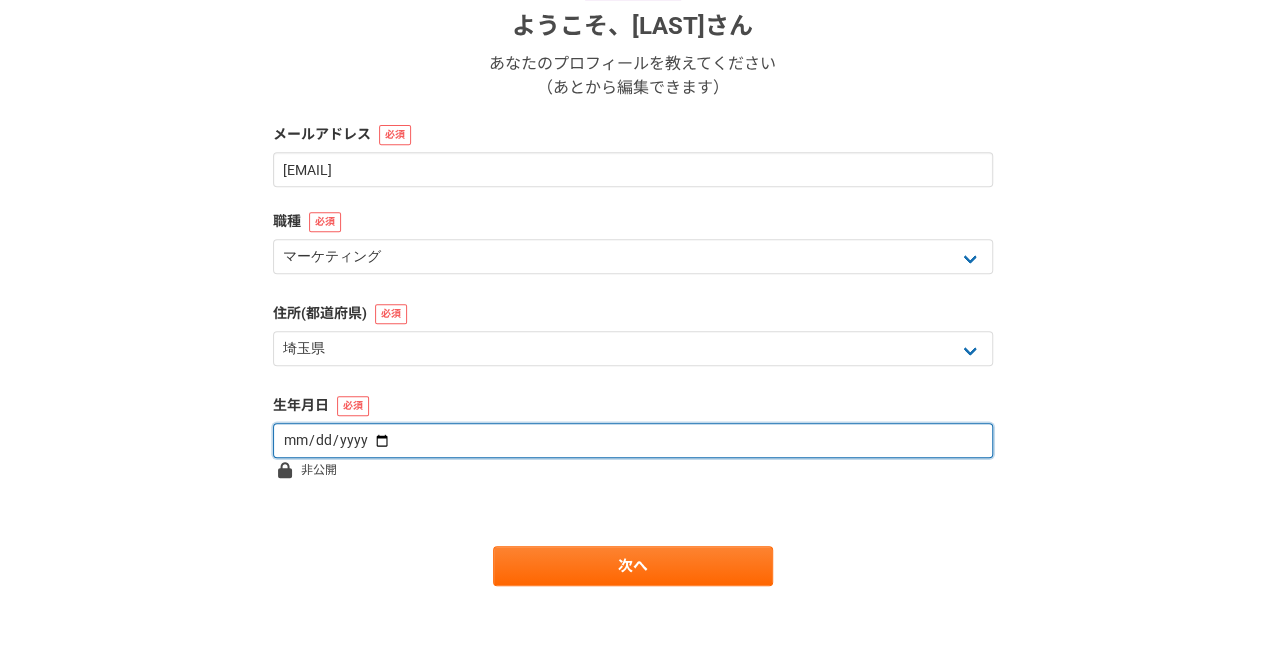 click at bounding box center [633, 440] 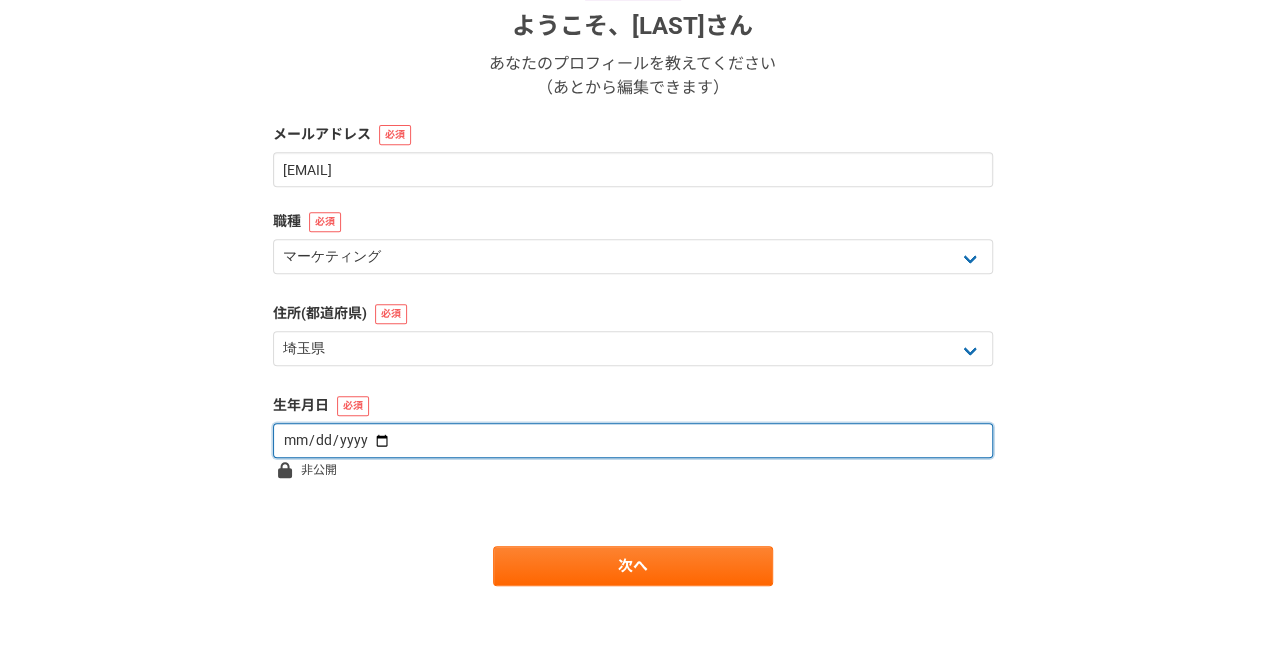 type on "[DATE]" 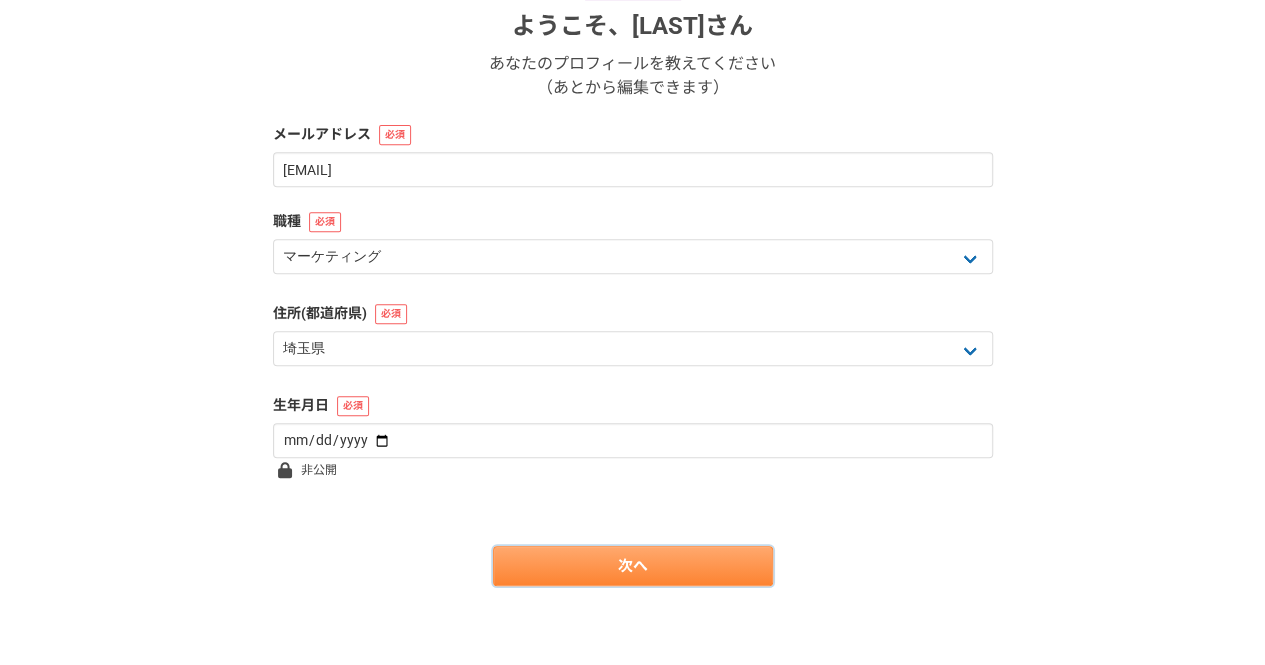 click on "次へ" at bounding box center [633, 566] 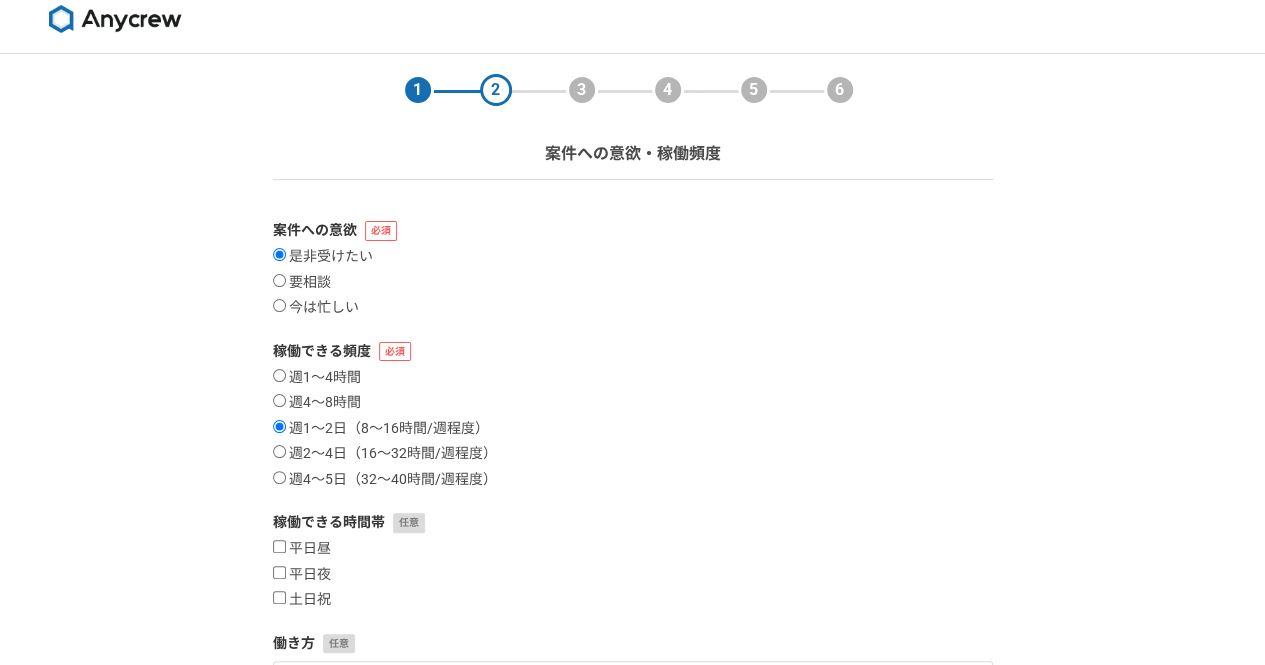 scroll, scrollTop: 16, scrollLeft: 0, axis: vertical 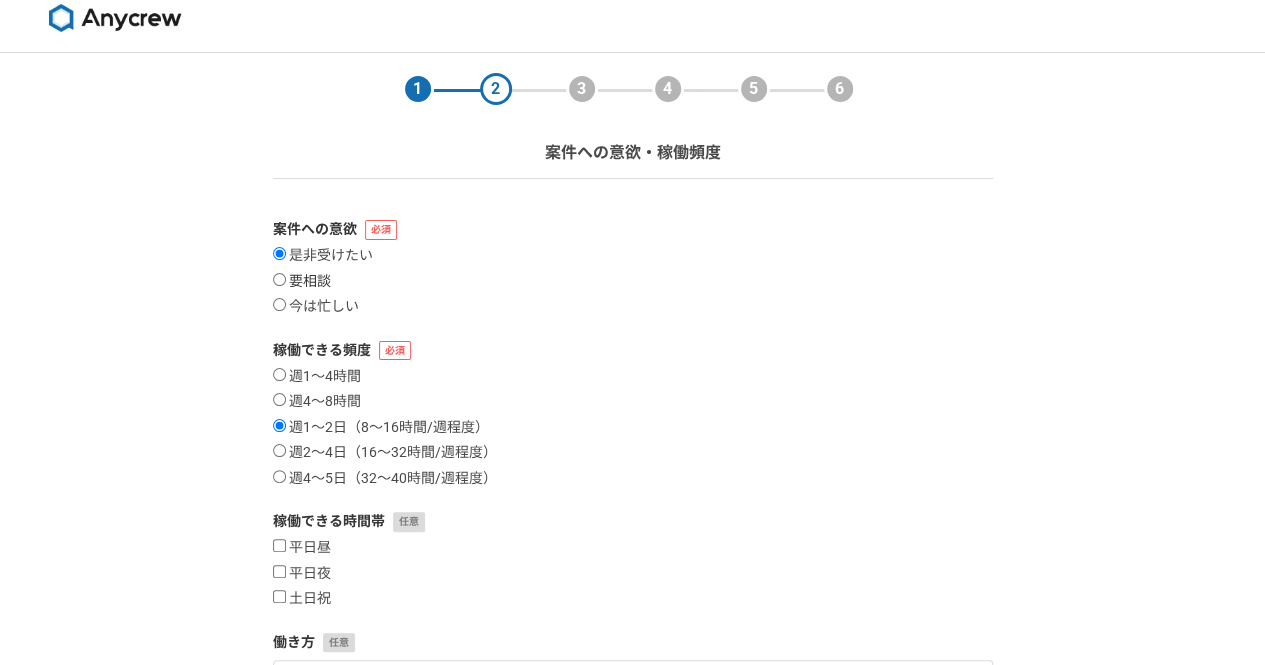 click on "要相談" at bounding box center (302, 282) 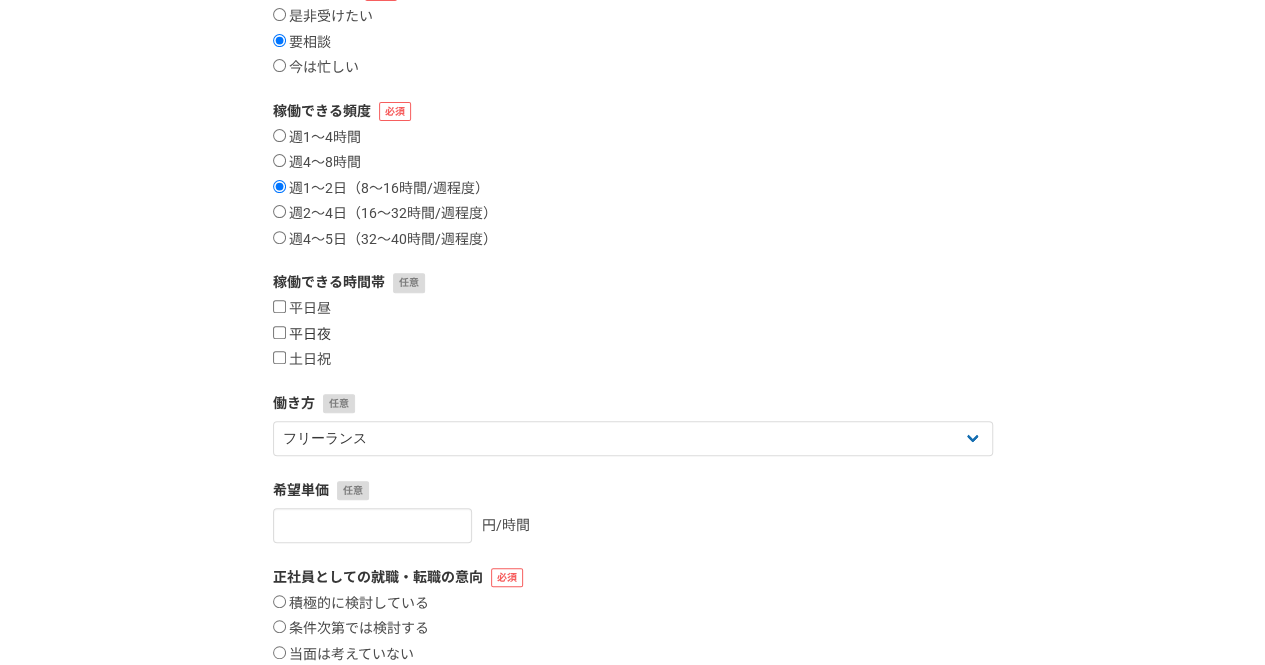 scroll, scrollTop: 256, scrollLeft: 0, axis: vertical 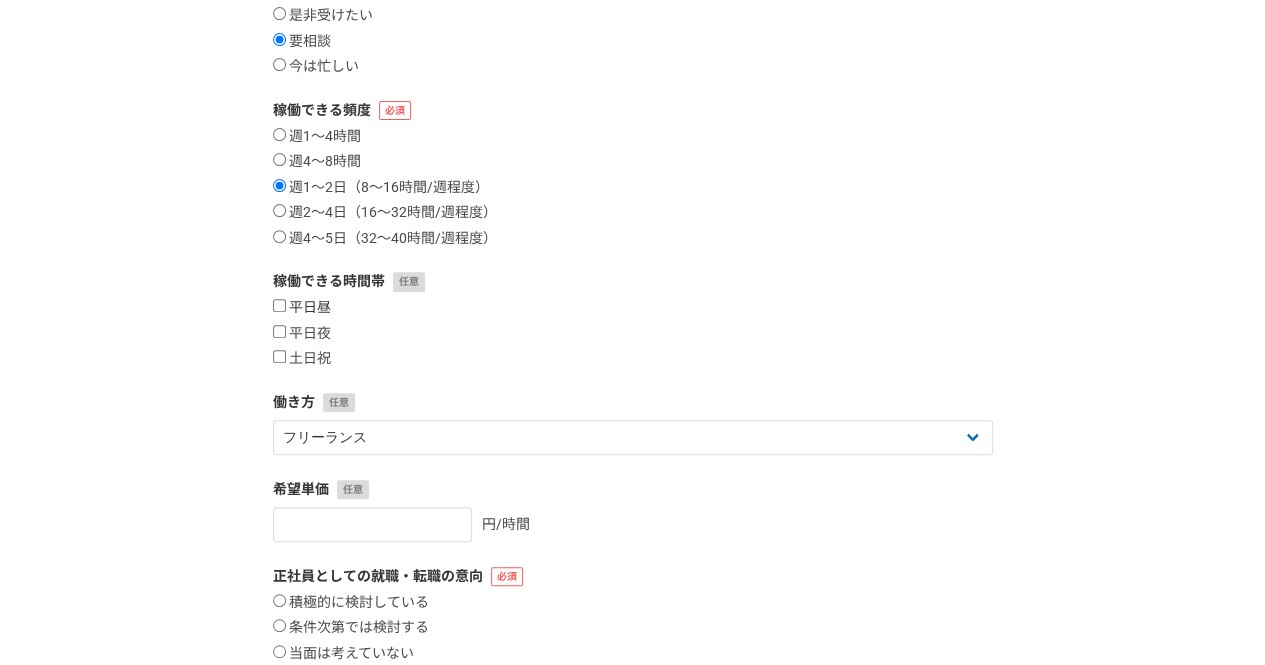 click on "平日昼" at bounding box center [302, 308] 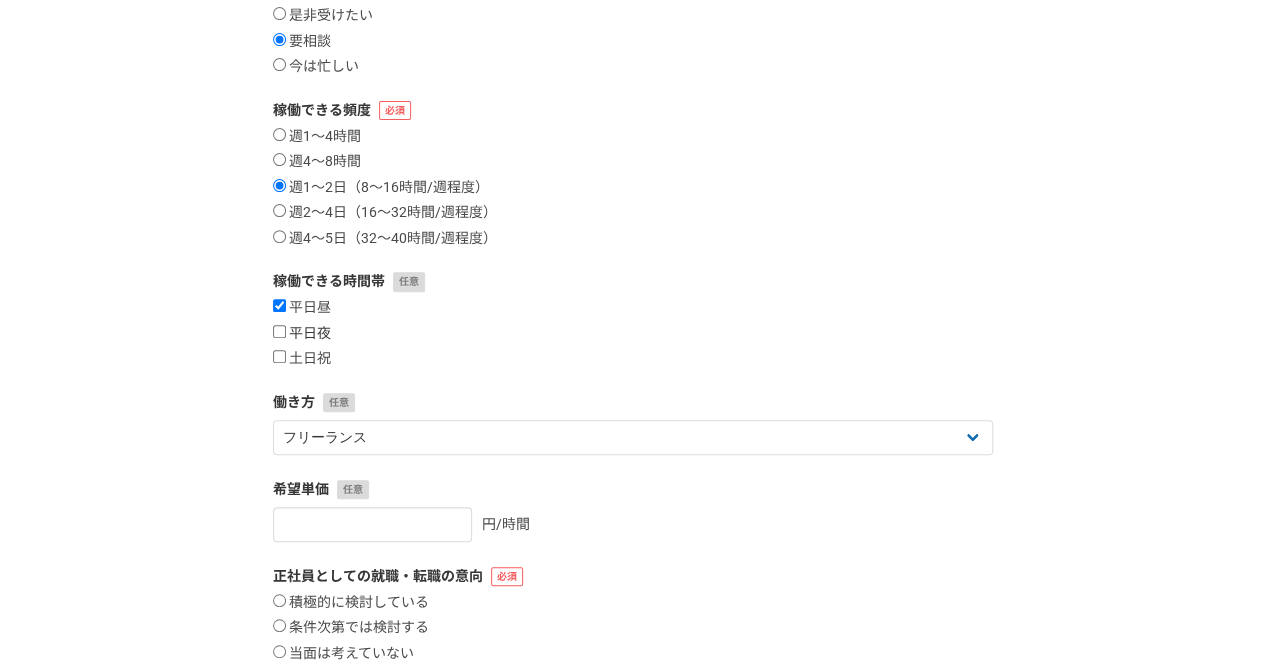 click on "平日夜" at bounding box center [302, 334] 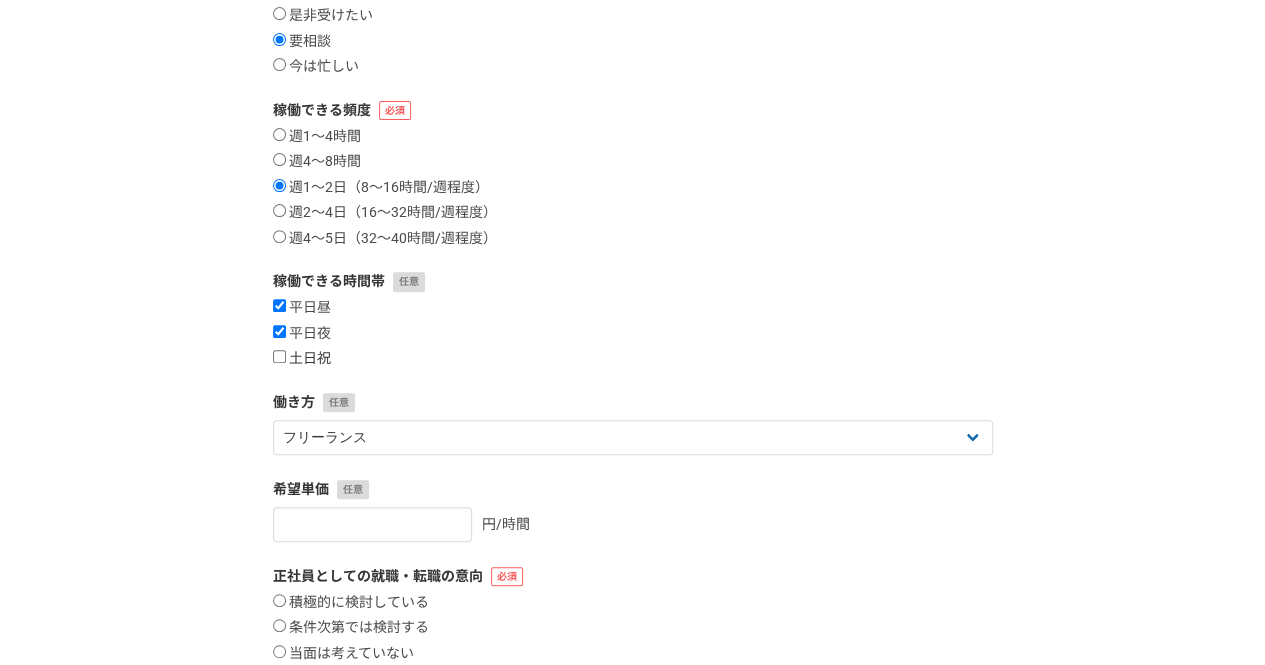 click on "土日祝" at bounding box center [302, 359] 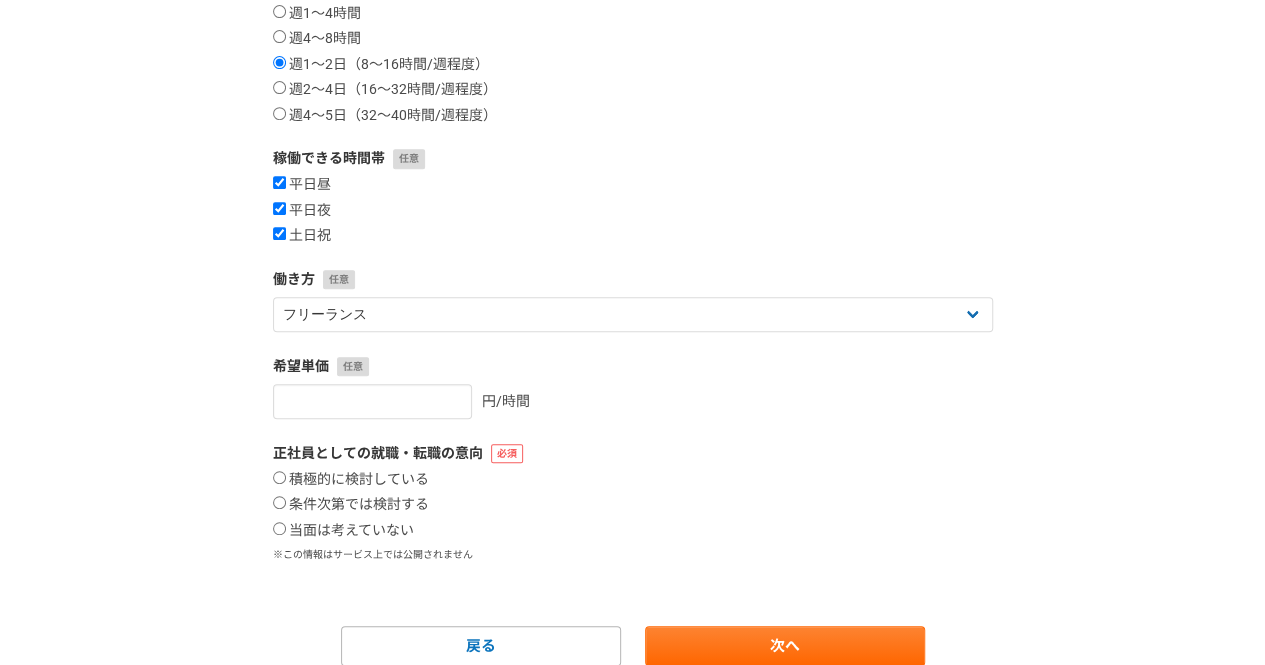 scroll, scrollTop: 380, scrollLeft: 0, axis: vertical 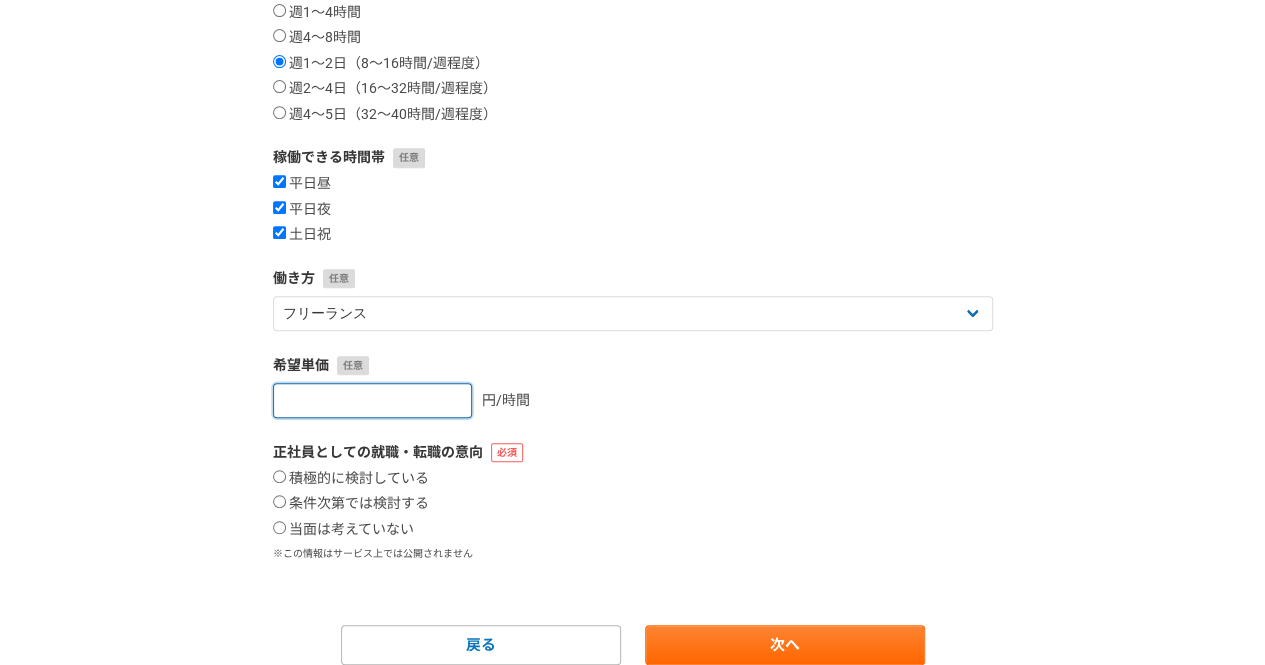 click at bounding box center (372, 400) 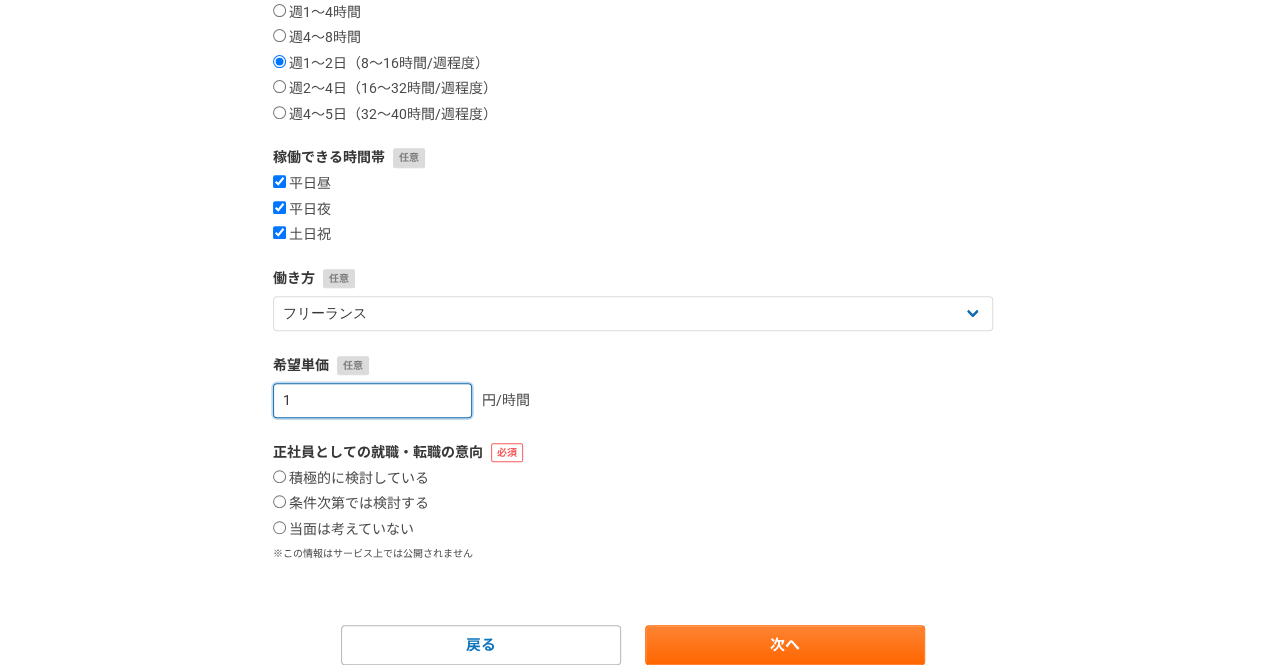 click on "1" at bounding box center [372, 400] 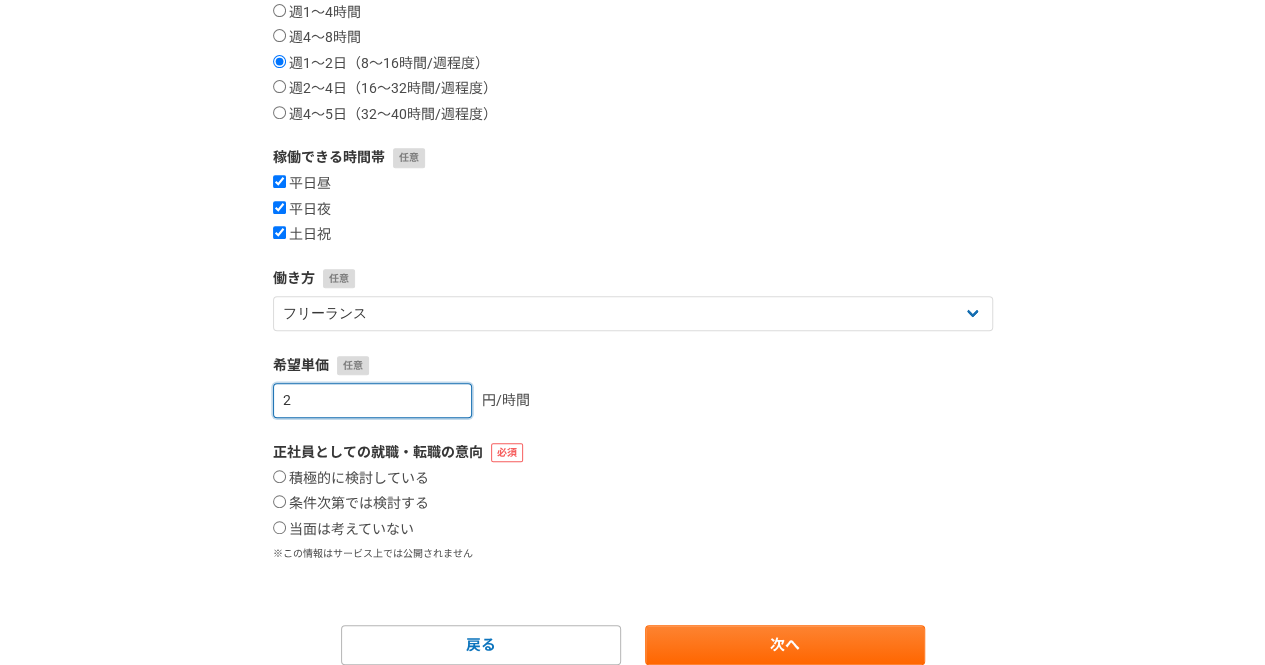 click on "2" at bounding box center (372, 400) 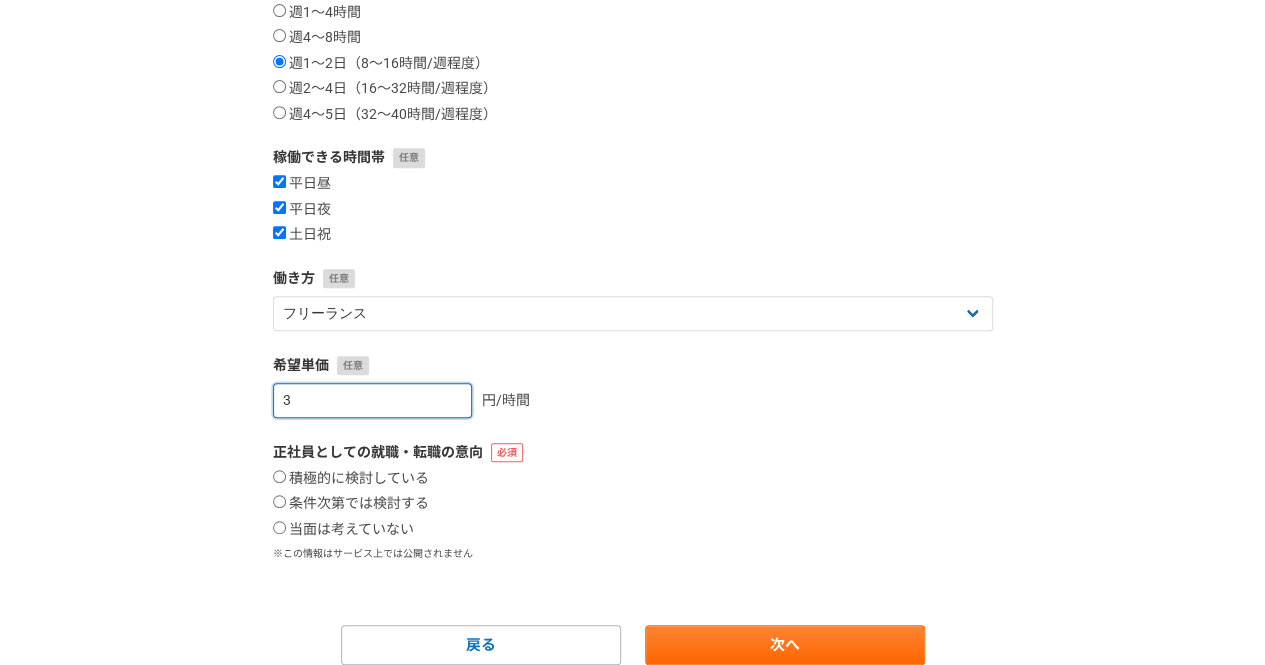 click on "3" at bounding box center (372, 400) 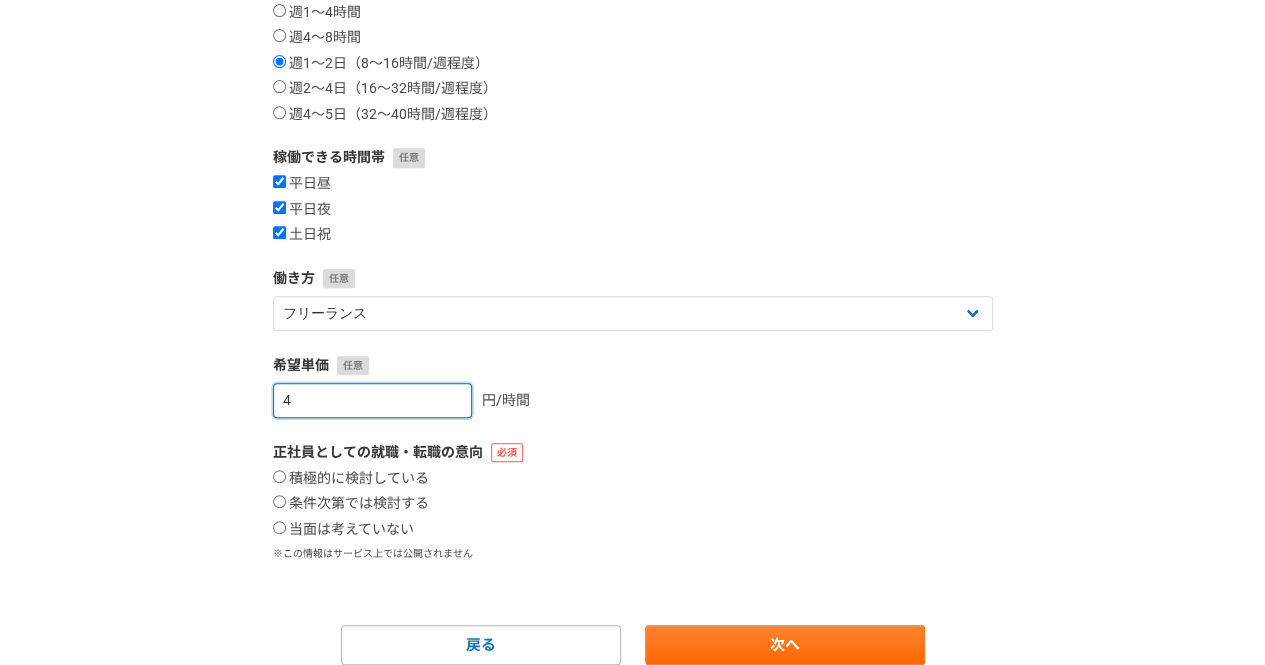 click on "4" at bounding box center [372, 400] 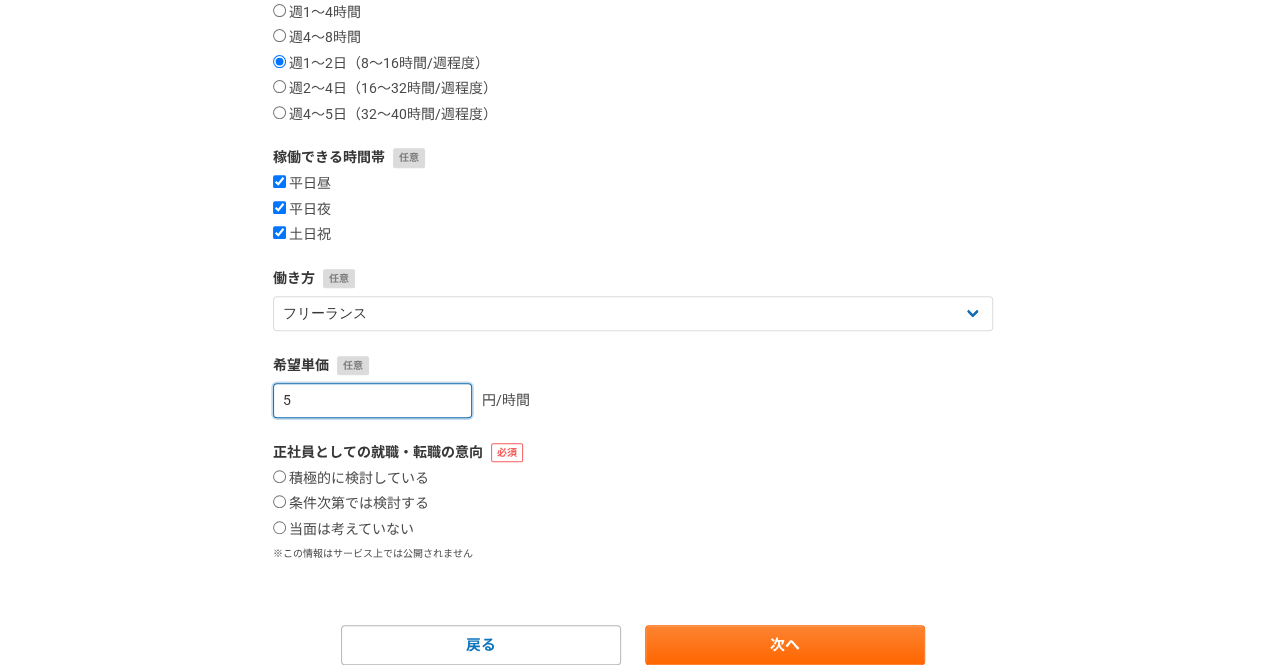 click on "5" at bounding box center (372, 400) 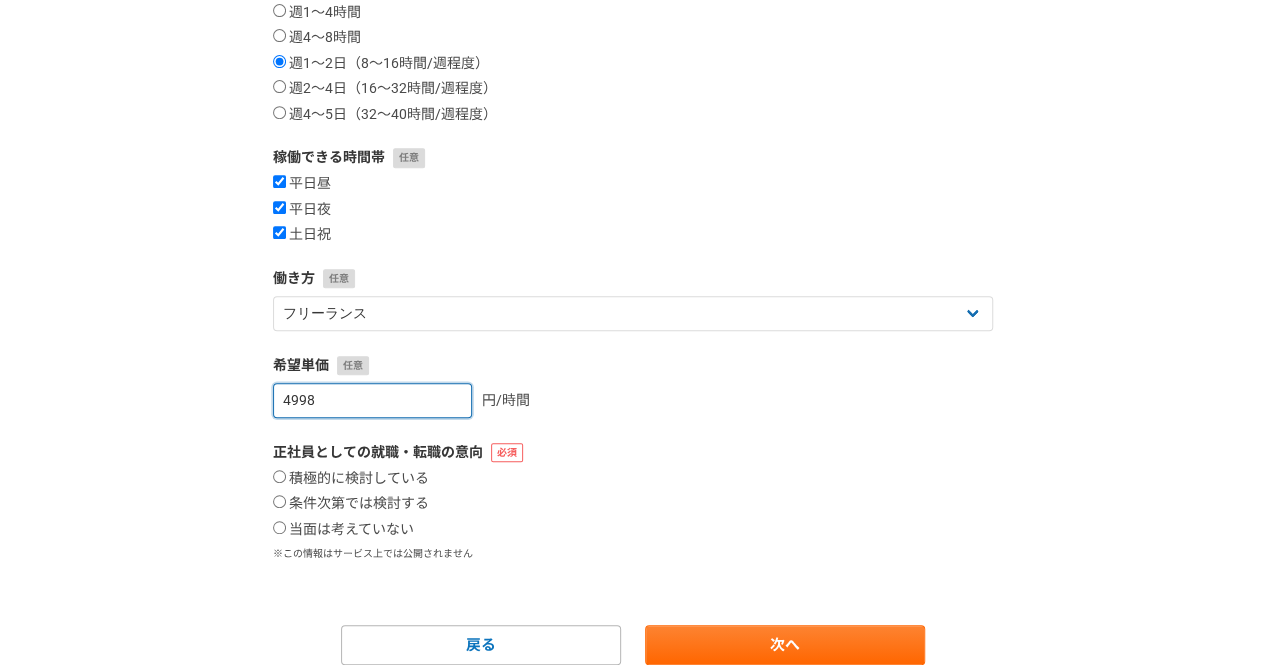 scroll, scrollTop: 459, scrollLeft: 0, axis: vertical 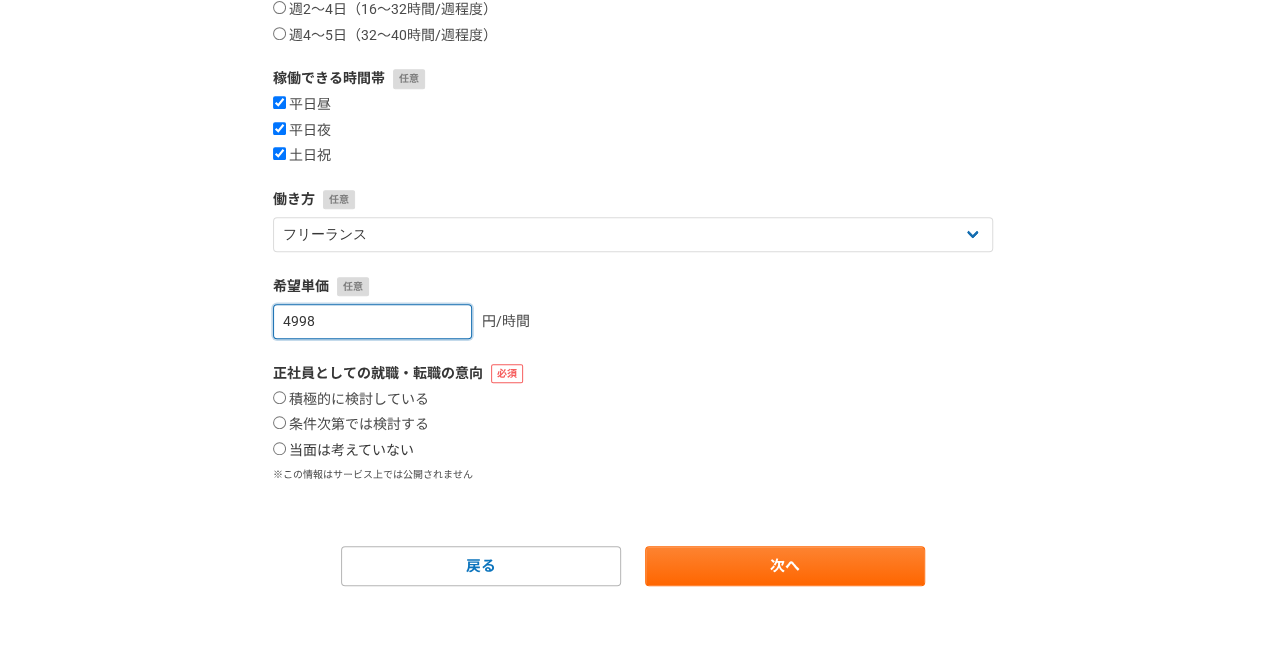 type on "4998" 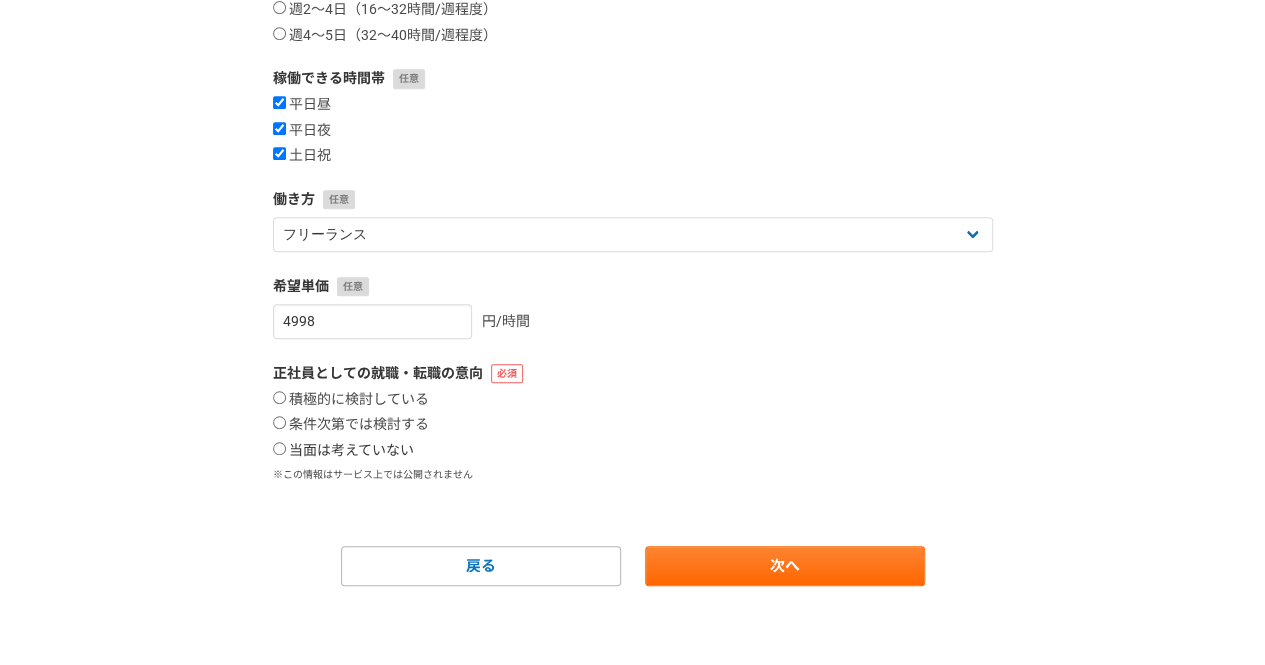 click on "当面は考えていない" at bounding box center [343, 451] 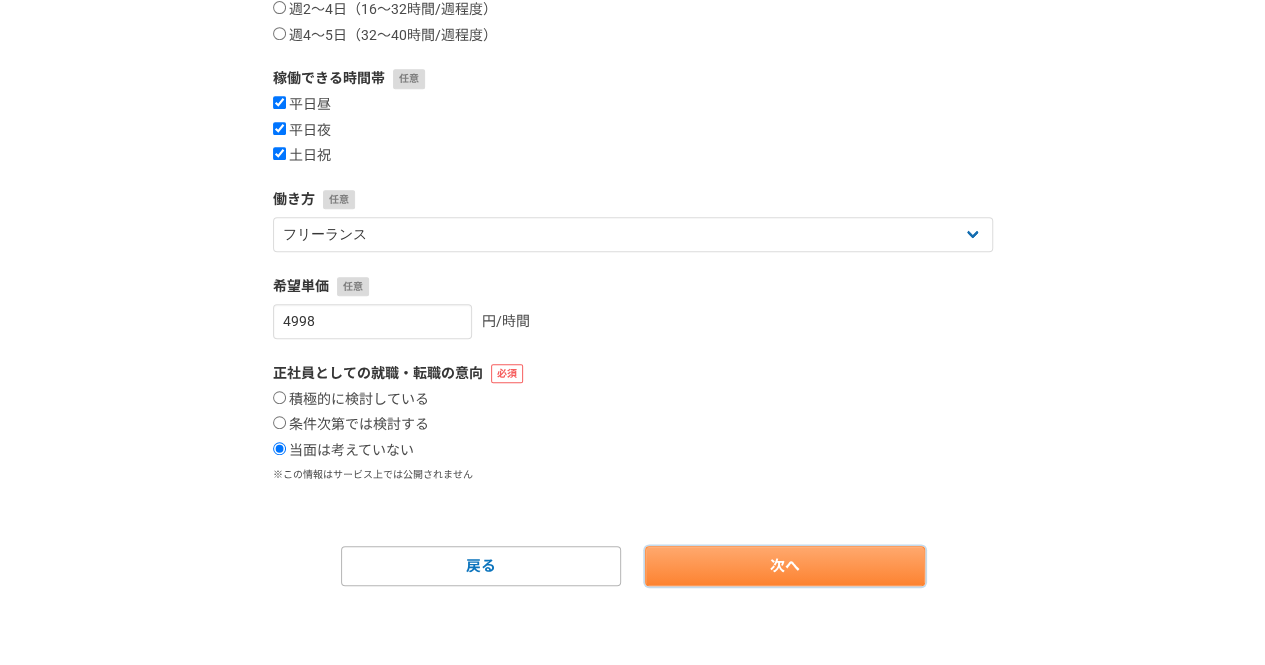 click on "次へ" at bounding box center [785, 566] 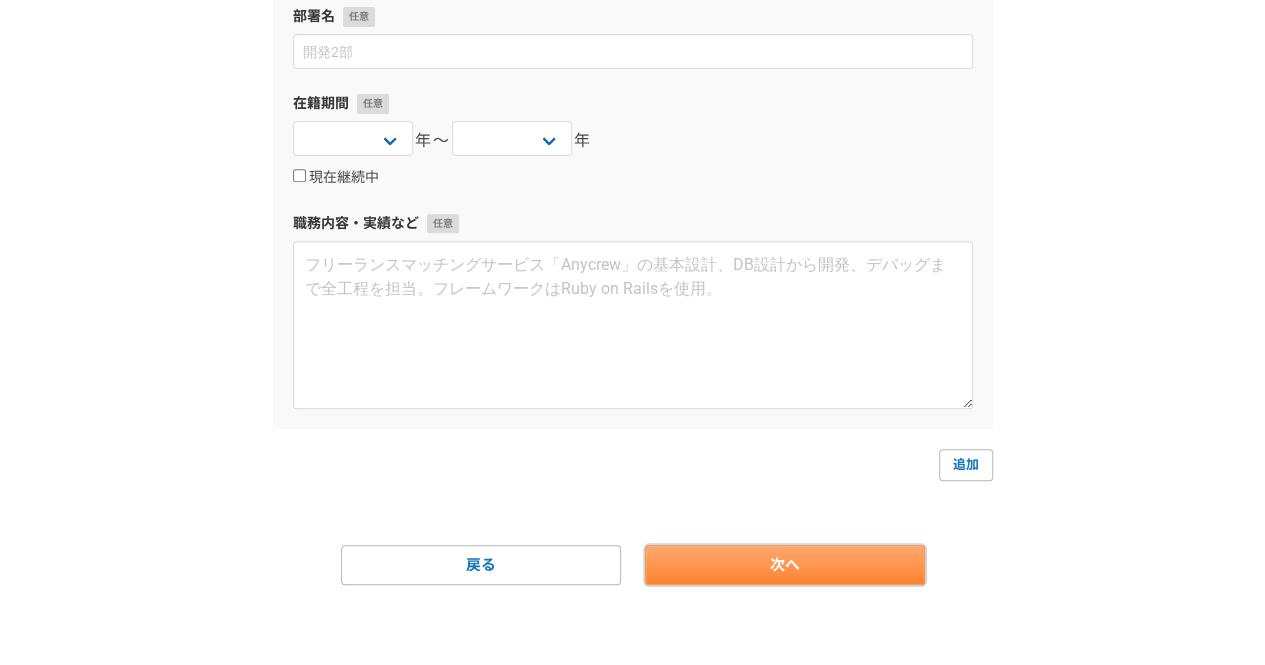 scroll, scrollTop: 0, scrollLeft: 0, axis: both 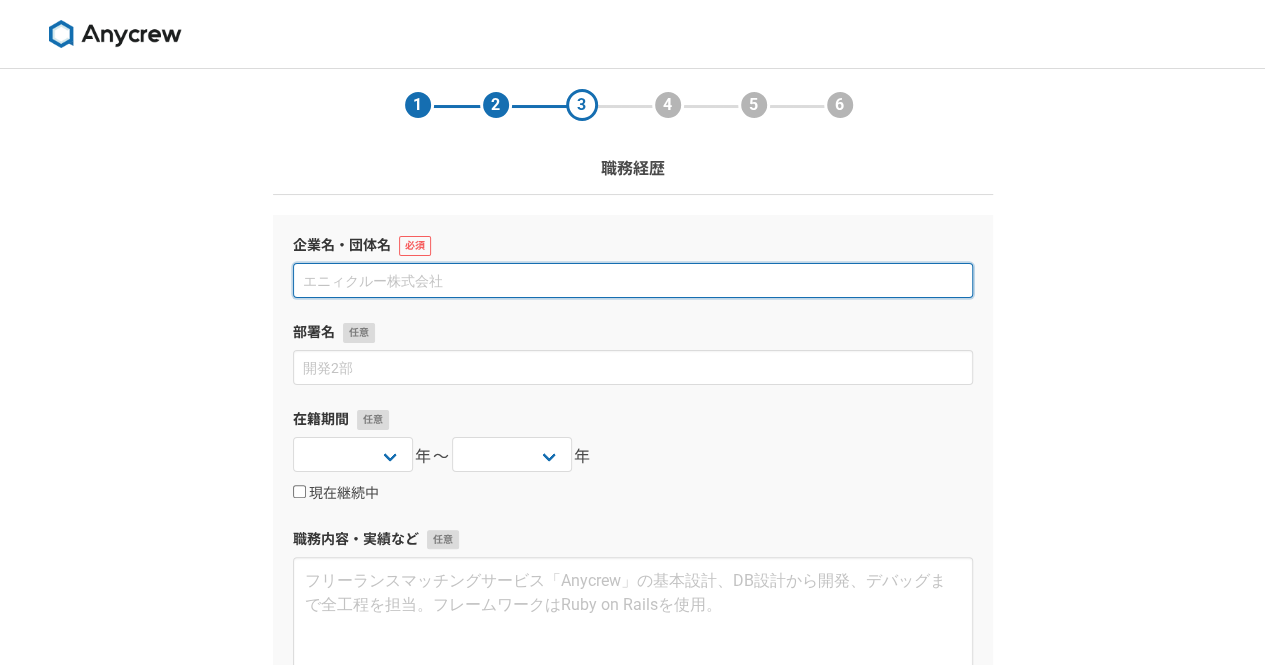 click at bounding box center (633, 280) 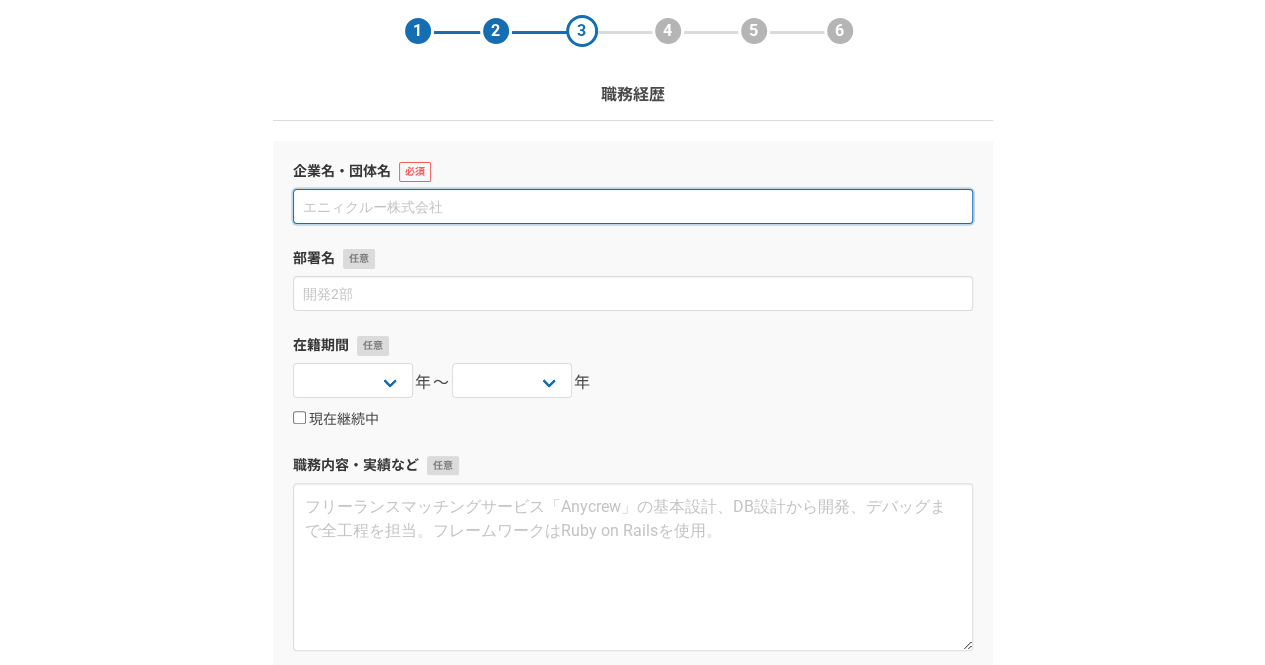 scroll, scrollTop: 0, scrollLeft: 0, axis: both 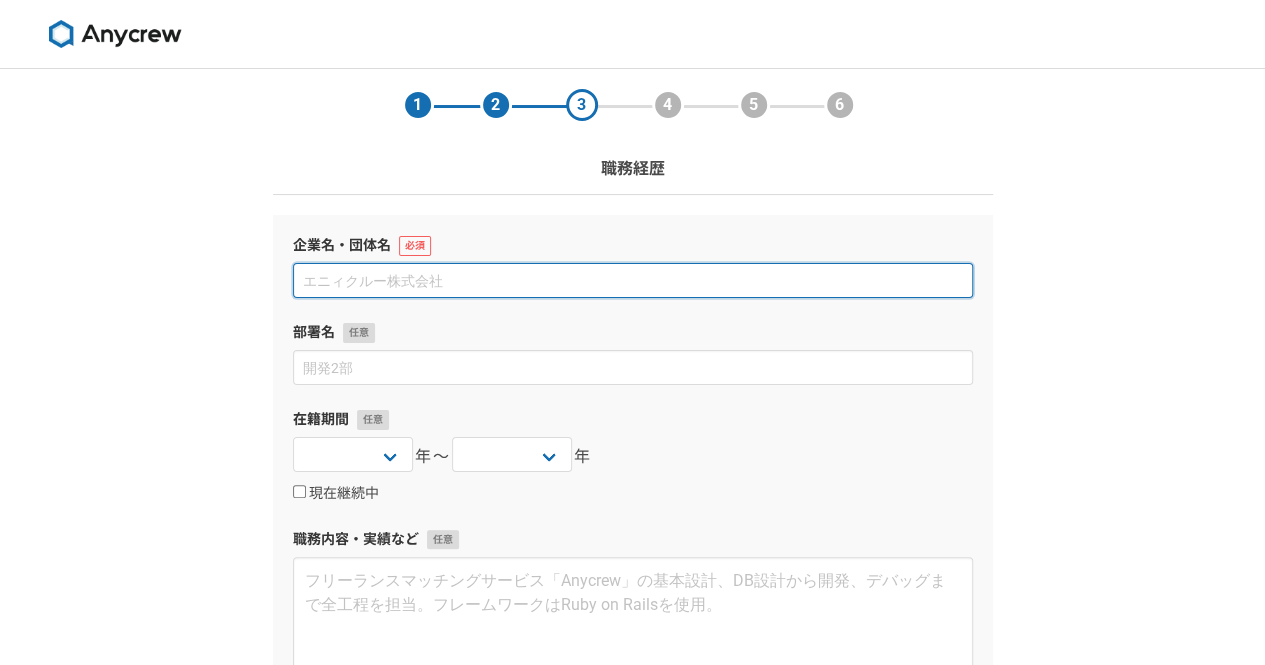 click at bounding box center [633, 280] 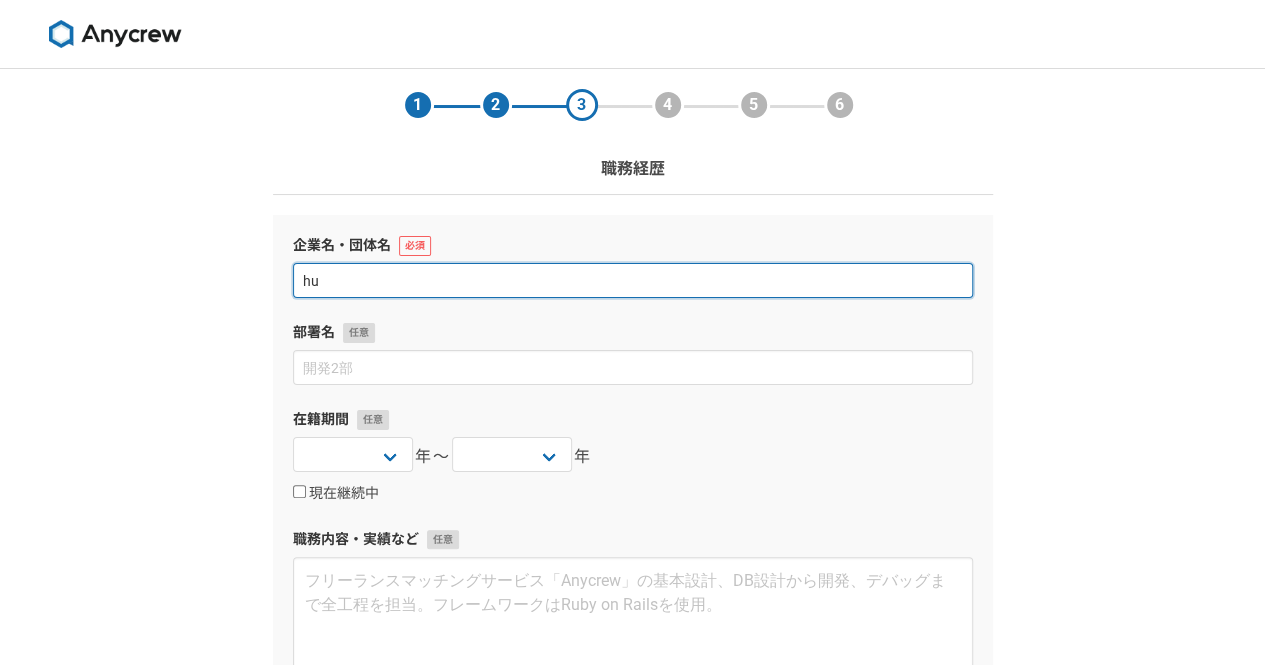 type on "h" 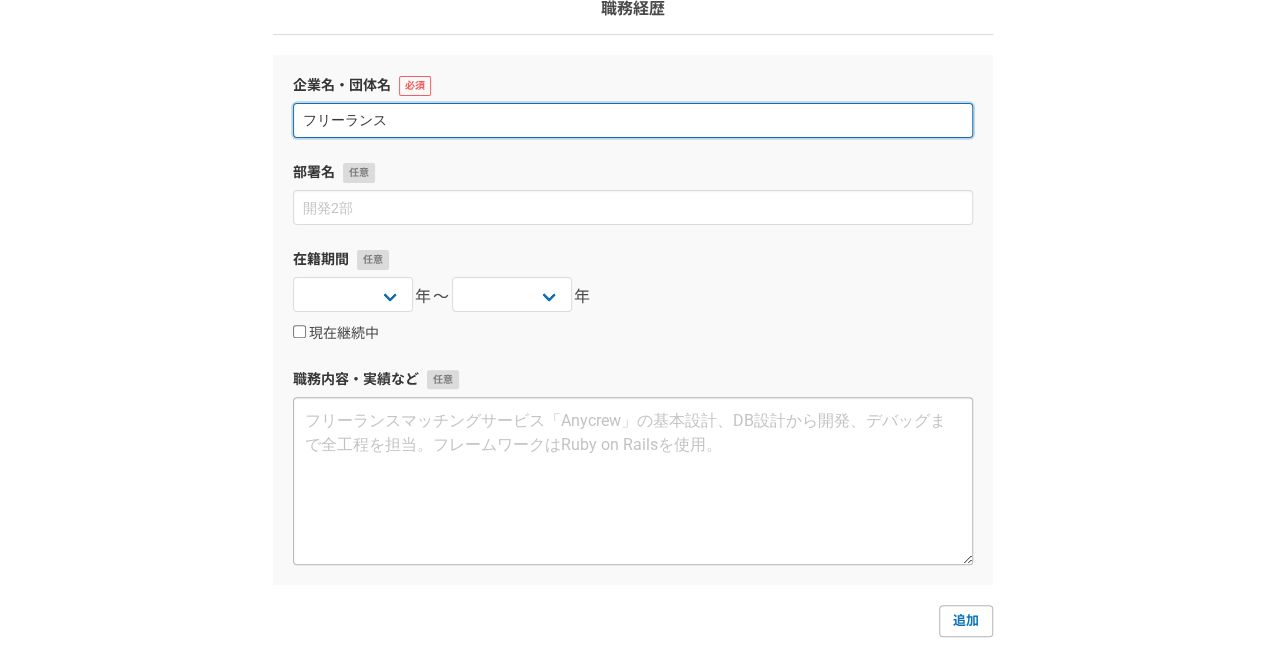 scroll, scrollTop: 314, scrollLeft: 0, axis: vertical 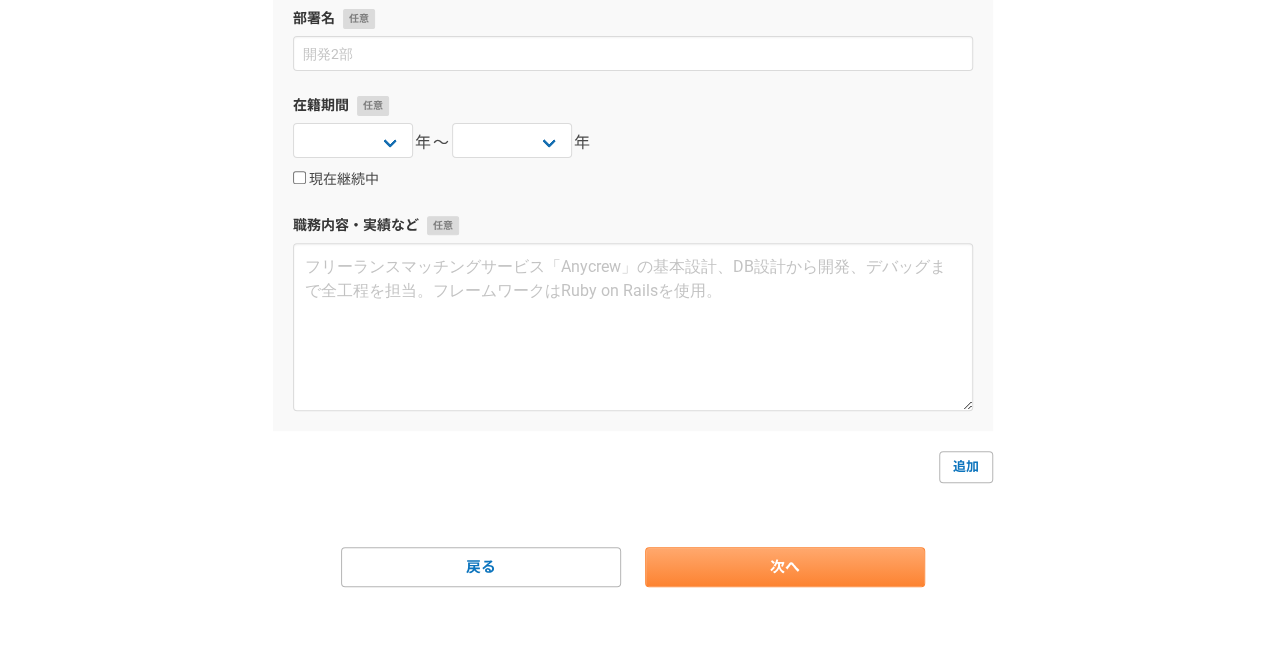 type on "フリーランス" 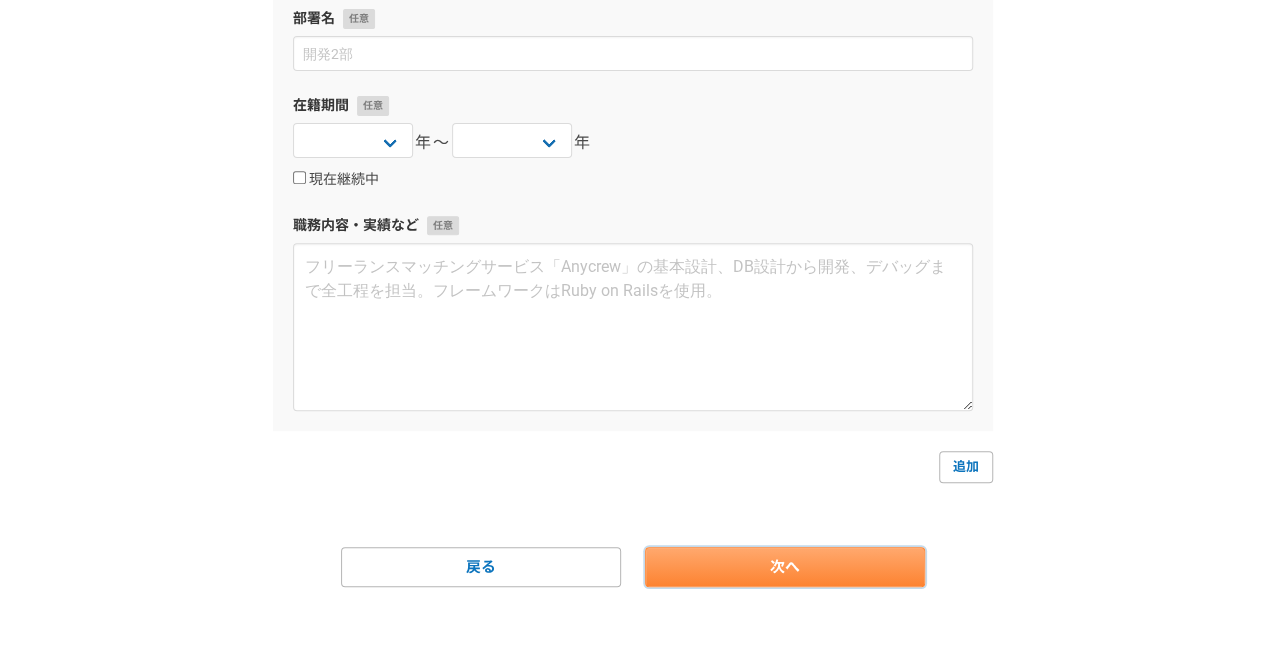 click on "次へ" at bounding box center (785, 567) 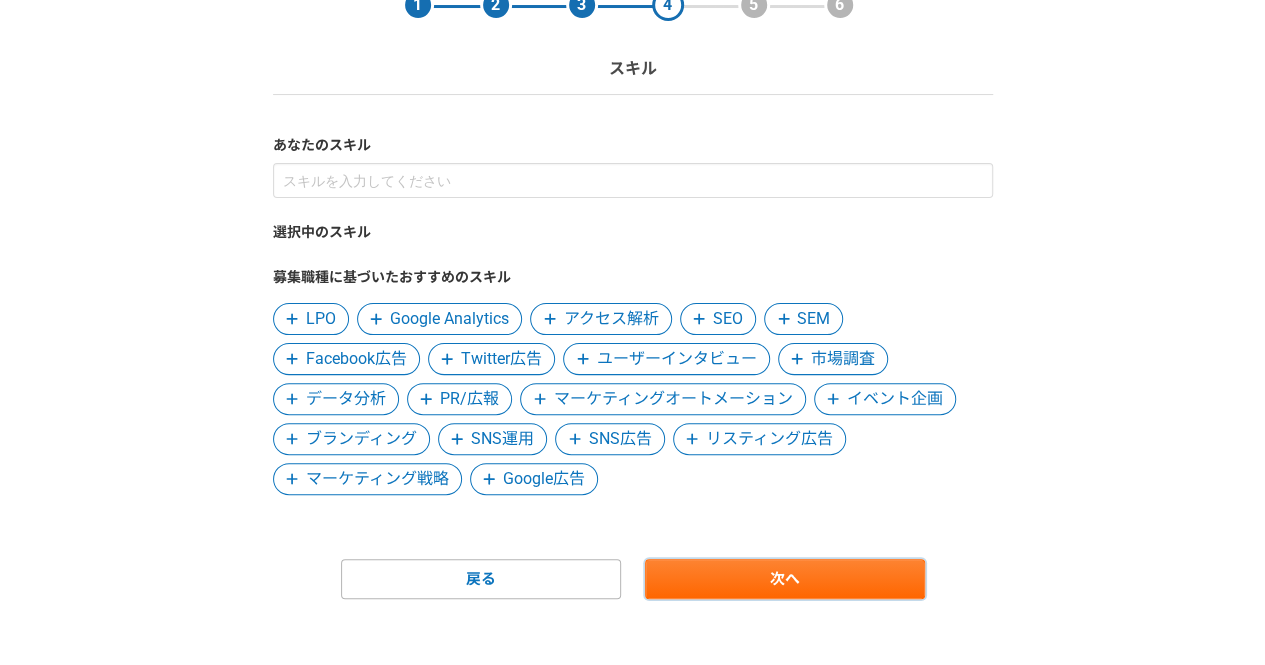 scroll, scrollTop: 103, scrollLeft: 0, axis: vertical 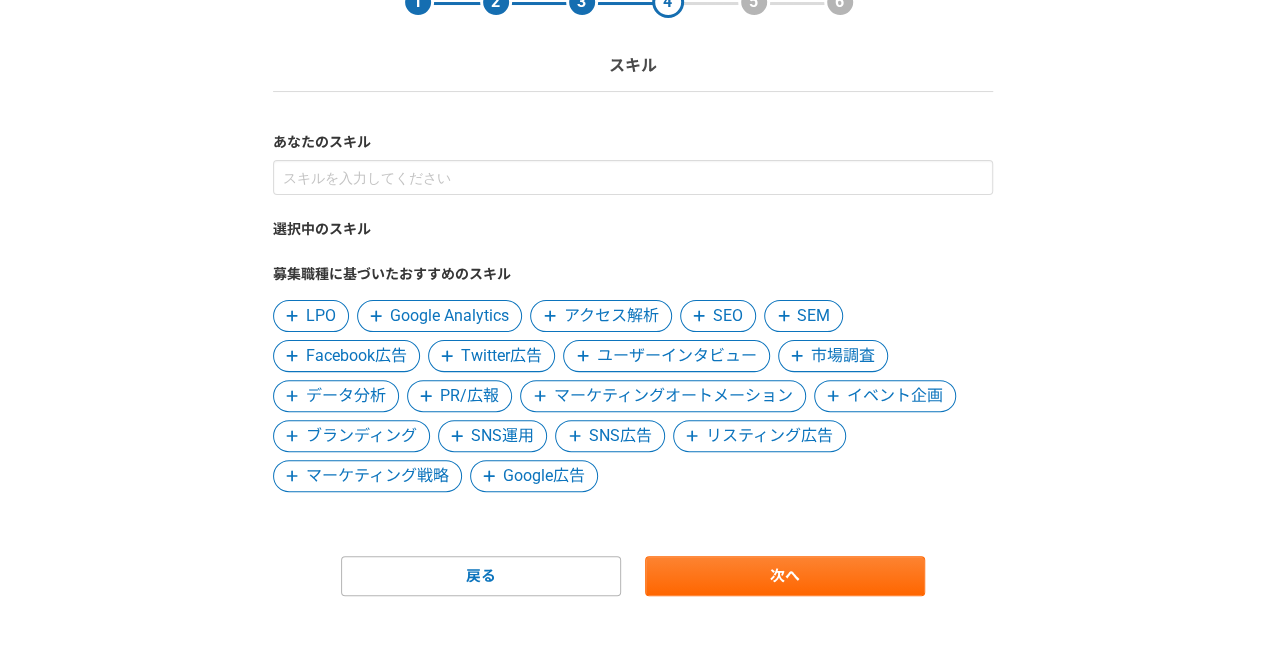 click on "LPO" at bounding box center (321, 316) 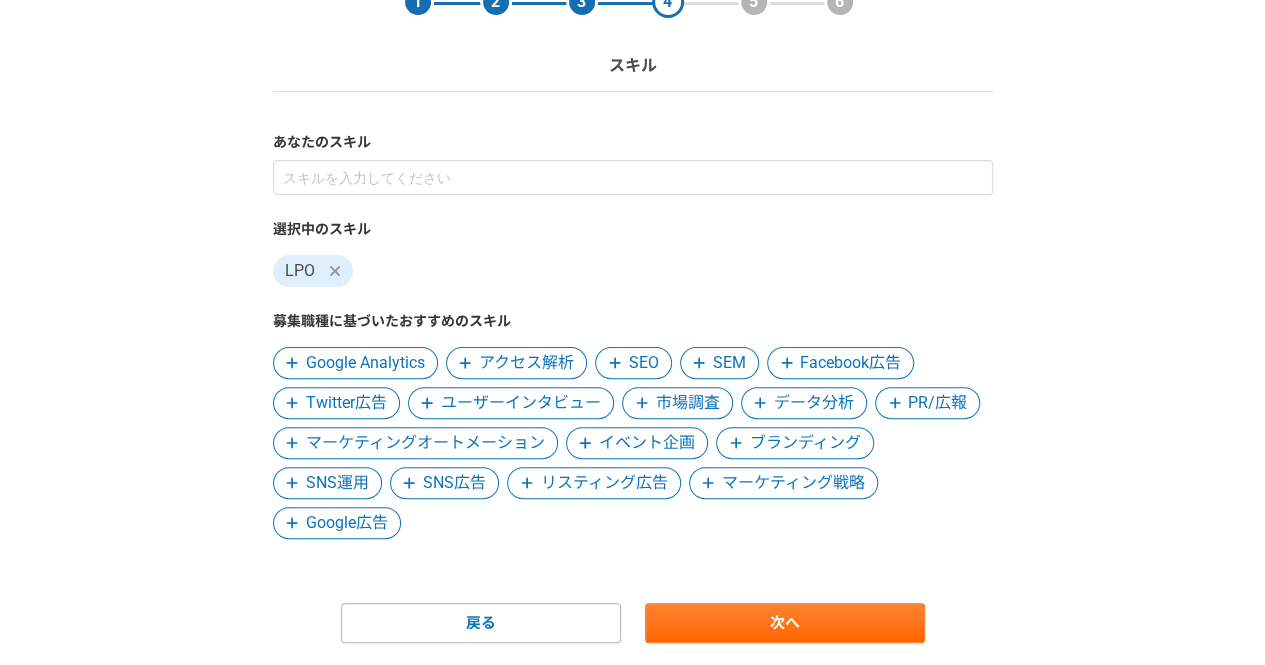 click on "SEM" at bounding box center [729, 363] 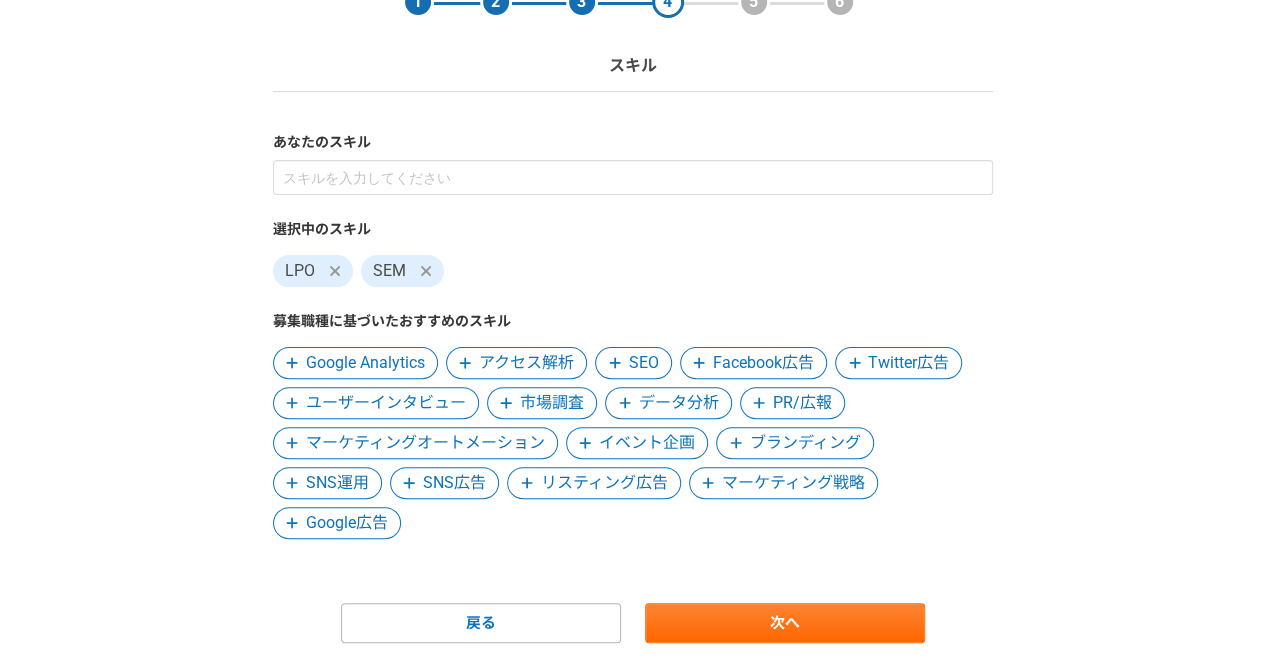 click on "Facebook広告" at bounding box center (763, 363) 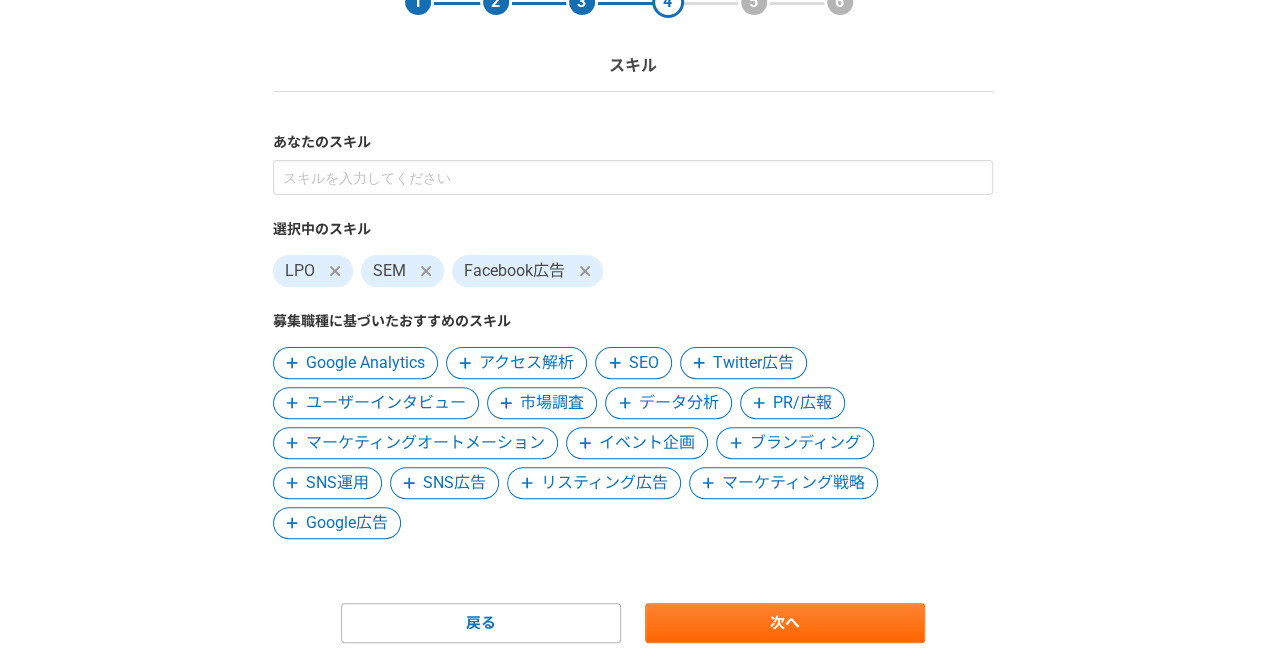 click on "SEO" at bounding box center (644, 363) 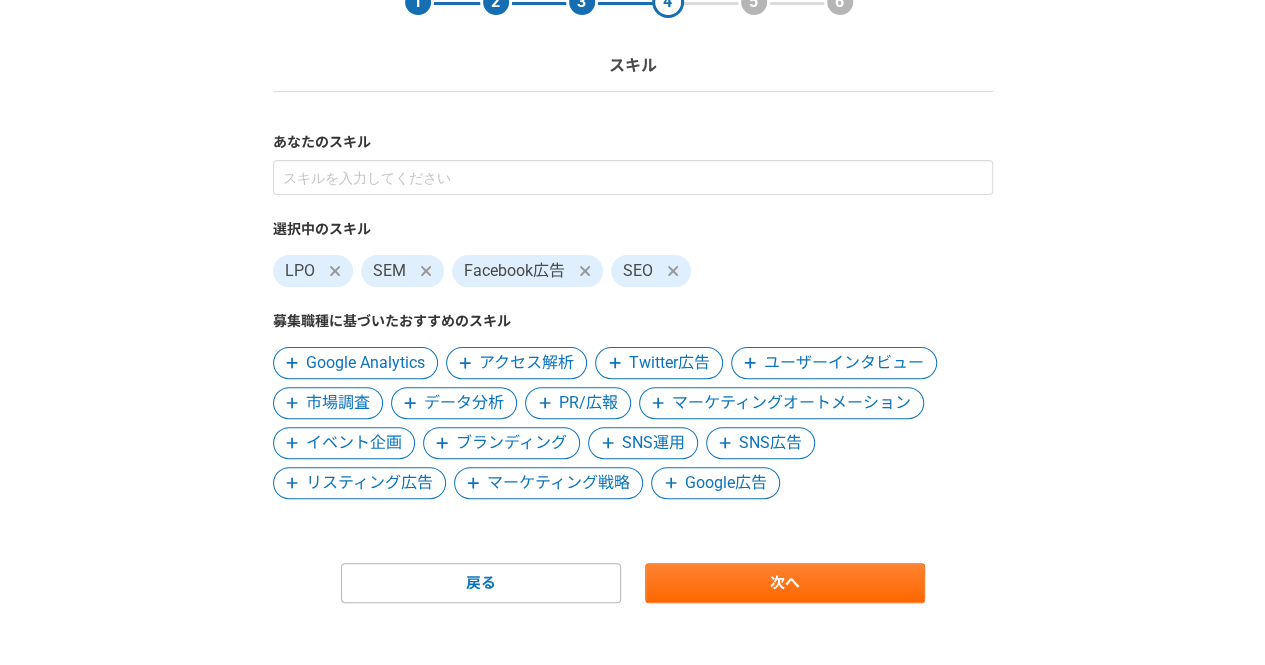 scroll, scrollTop: 120, scrollLeft: 0, axis: vertical 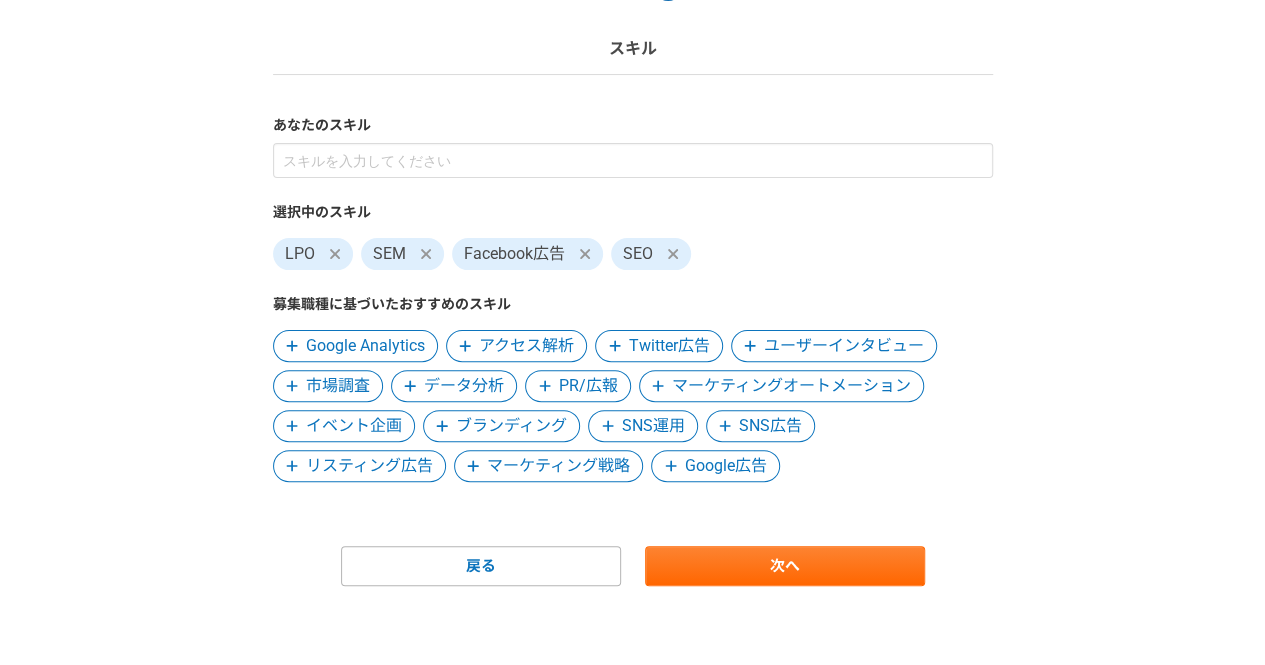 click on "市場調査" at bounding box center [338, 386] 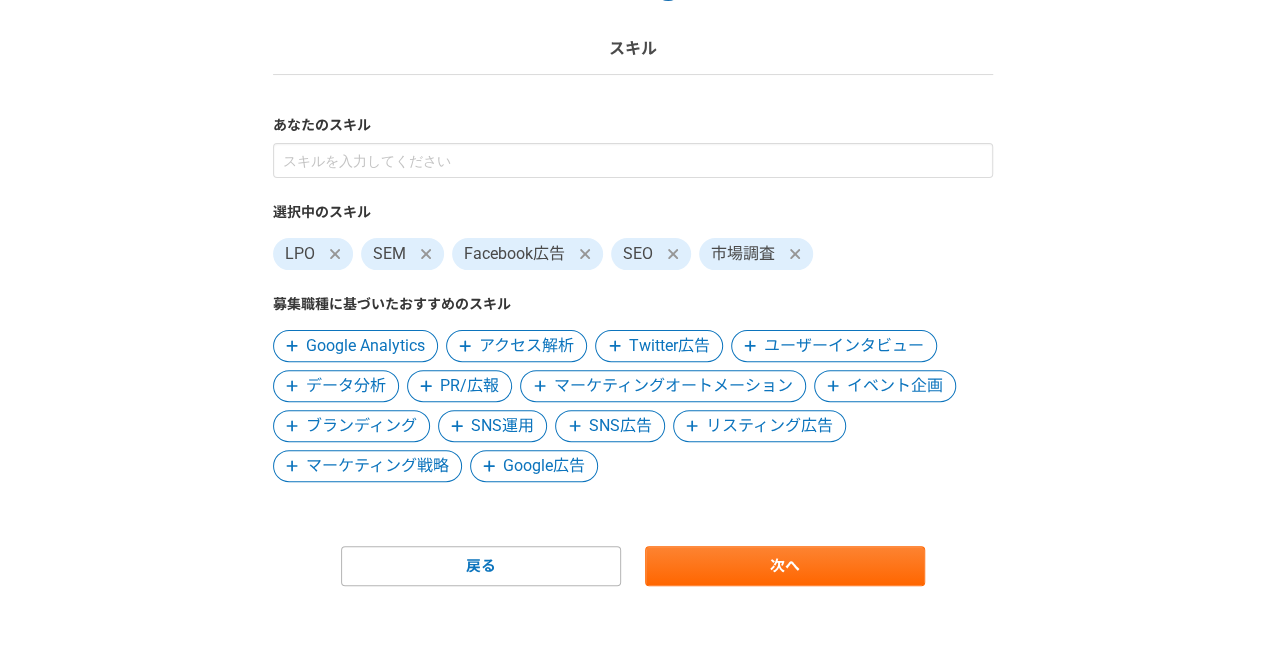 click on "PR/広報" at bounding box center [469, 386] 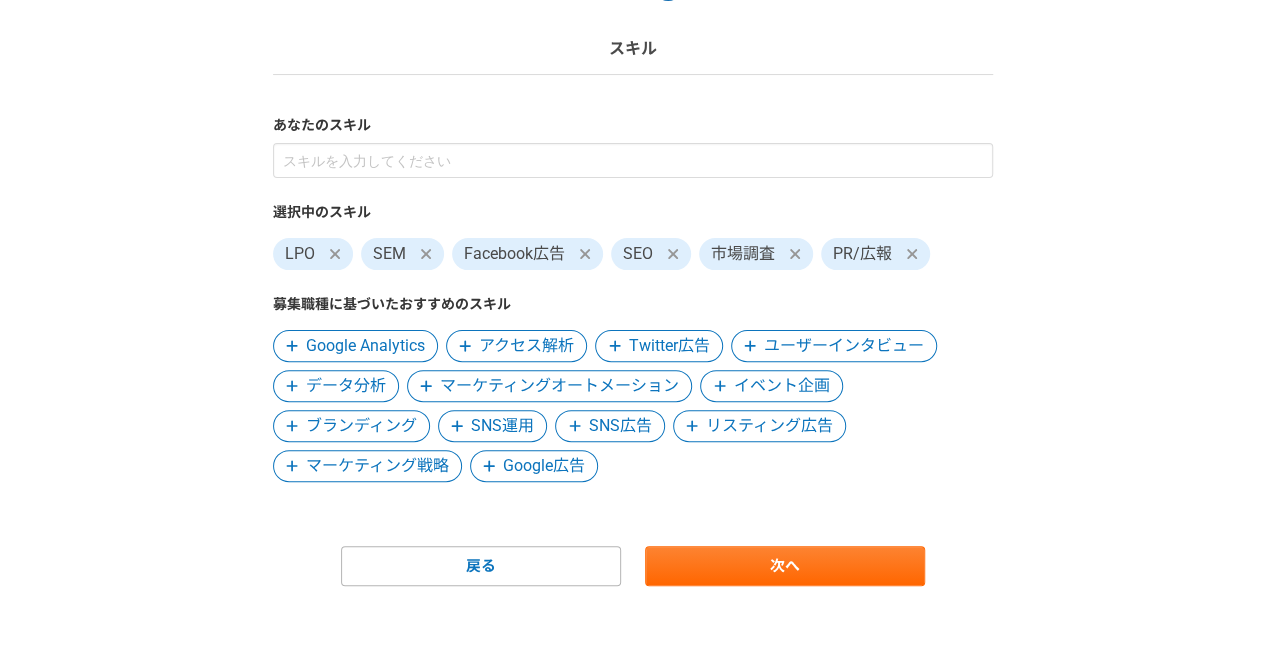 click on "マーケティングオートメーション" at bounding box center [559, 386] 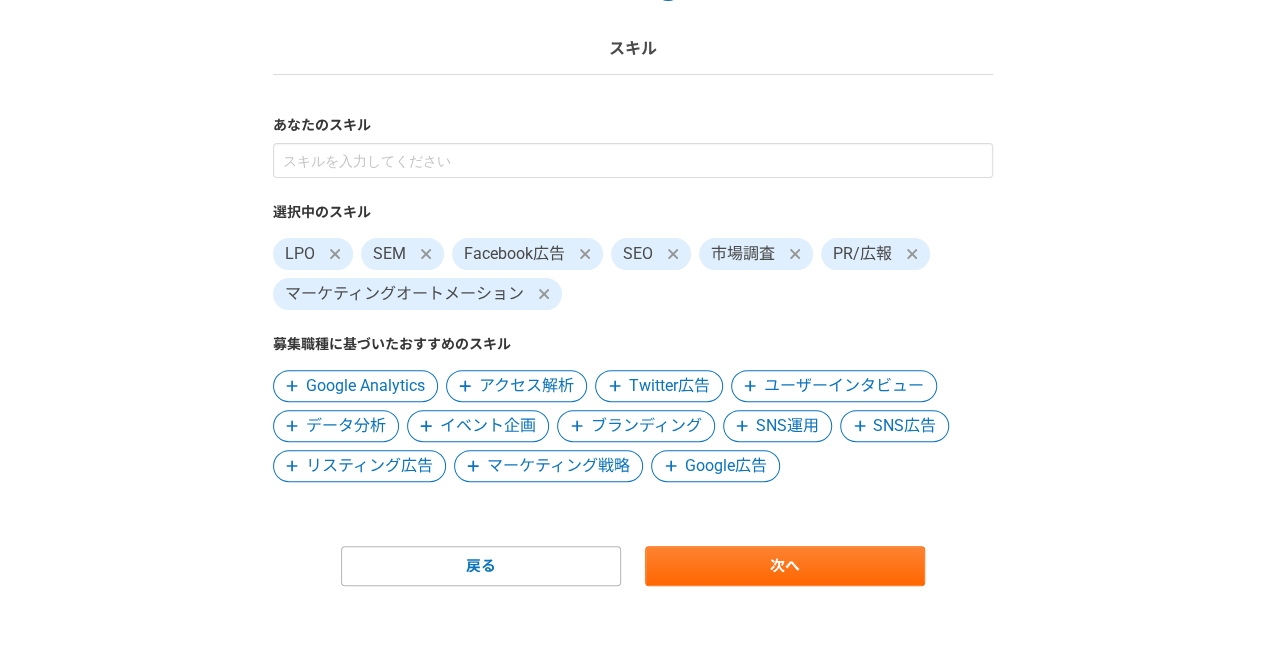 click on "ブランディング" at bounding box center (646, 426) 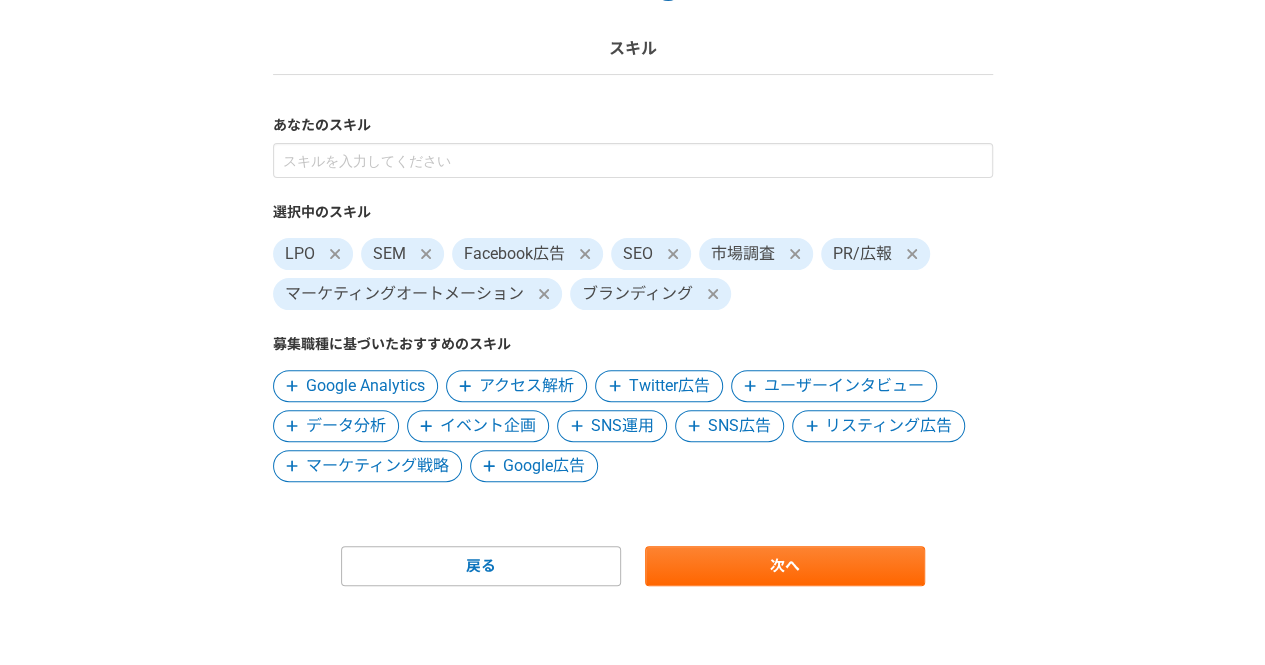 click on "SNS運用" at bounding box center [622, 426] 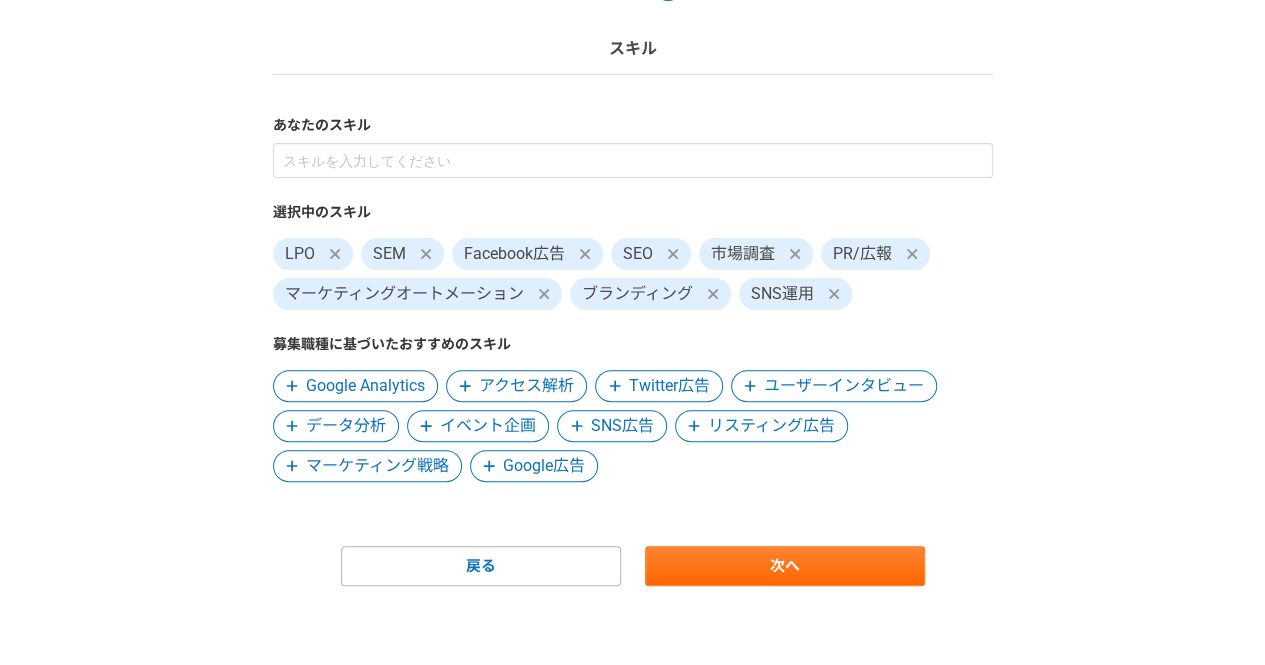 click on "SNS広告" at bounding box center [622, 426] 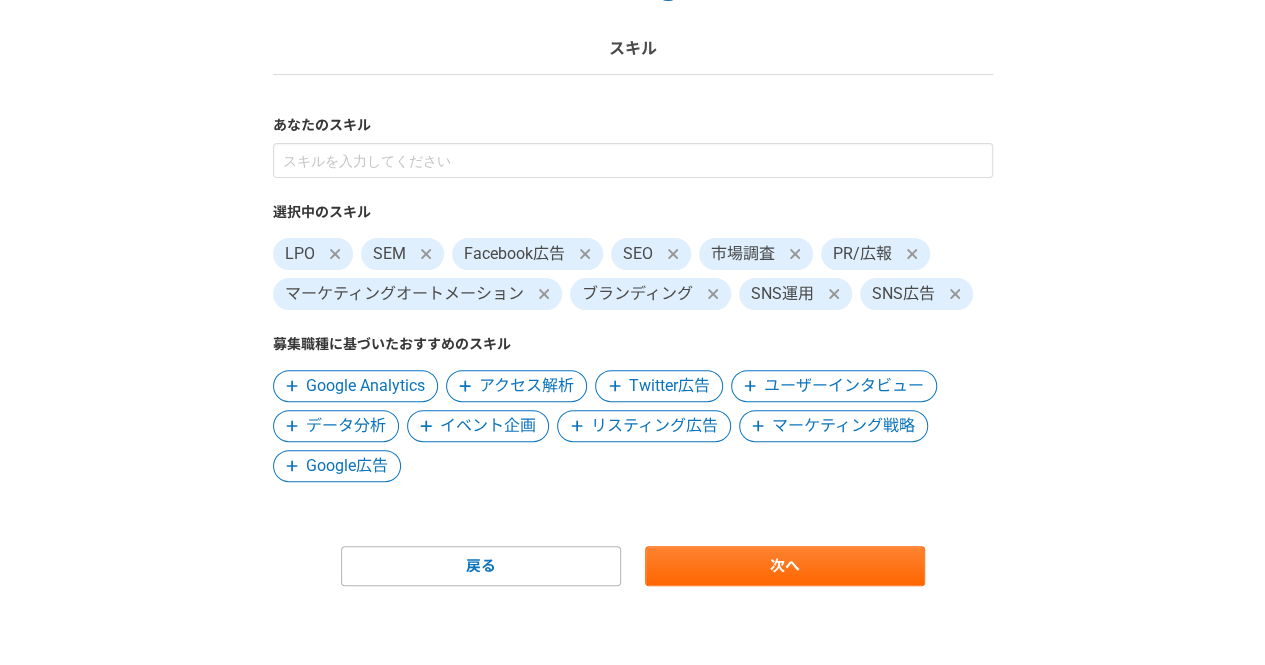 click on "リスティング広告" at bounding box center (654, 426) 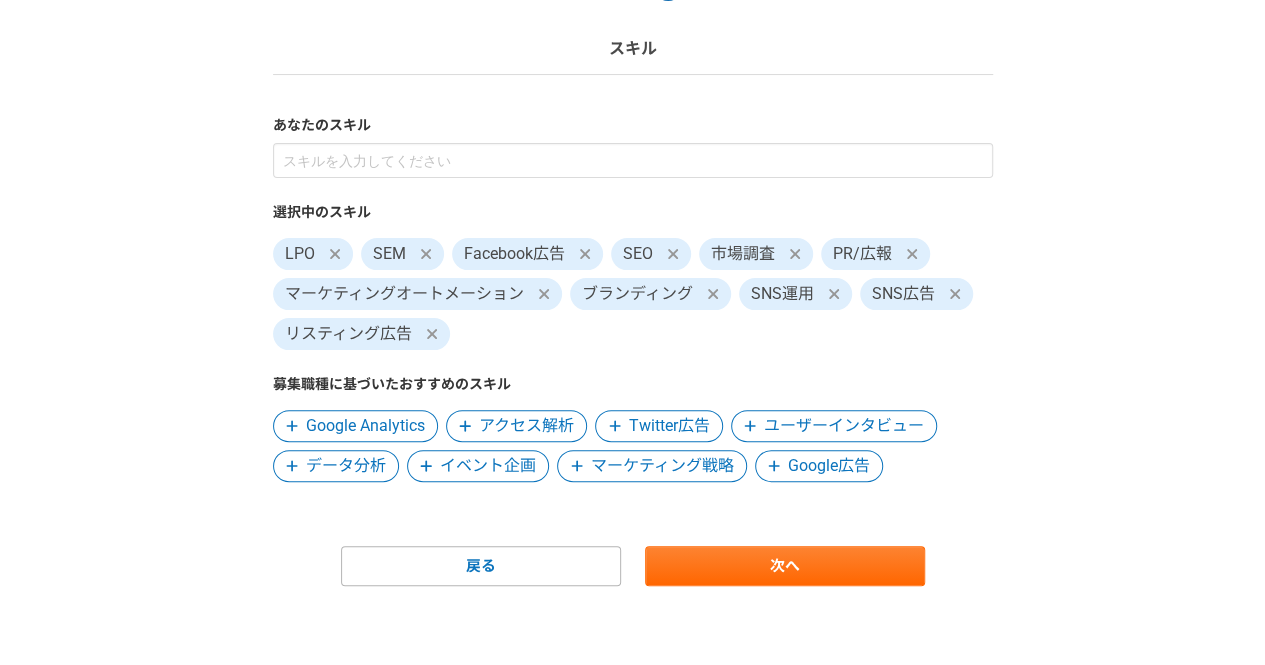 click on "マーケティング戦略" at bounding box center (662, 466) 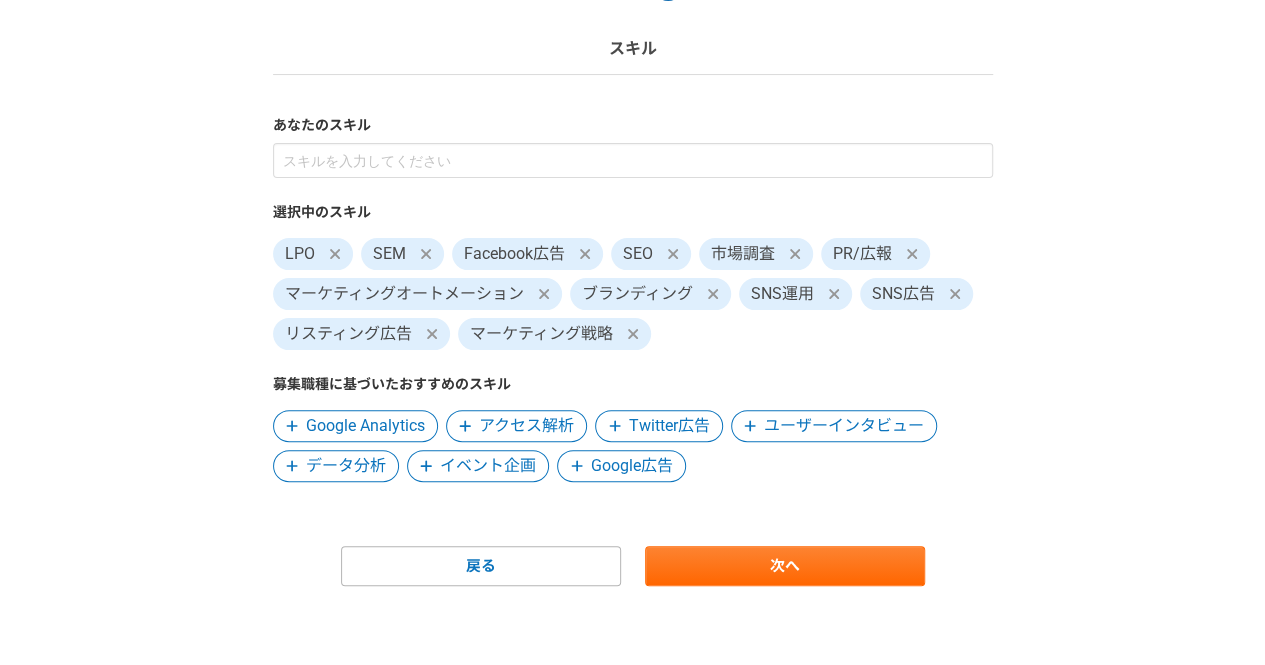 click on "Google広告" at bounding box center [632, 466] 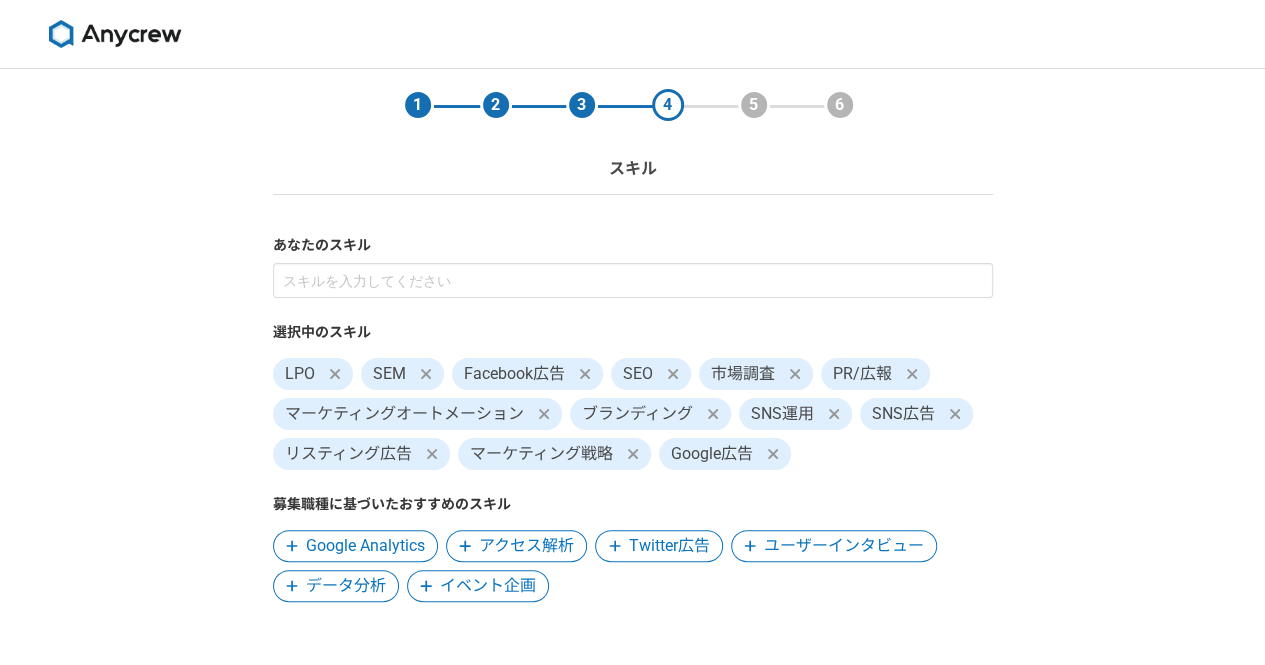 scroll, scrollTop: 120, scrollLeft: 0, axis: vertical 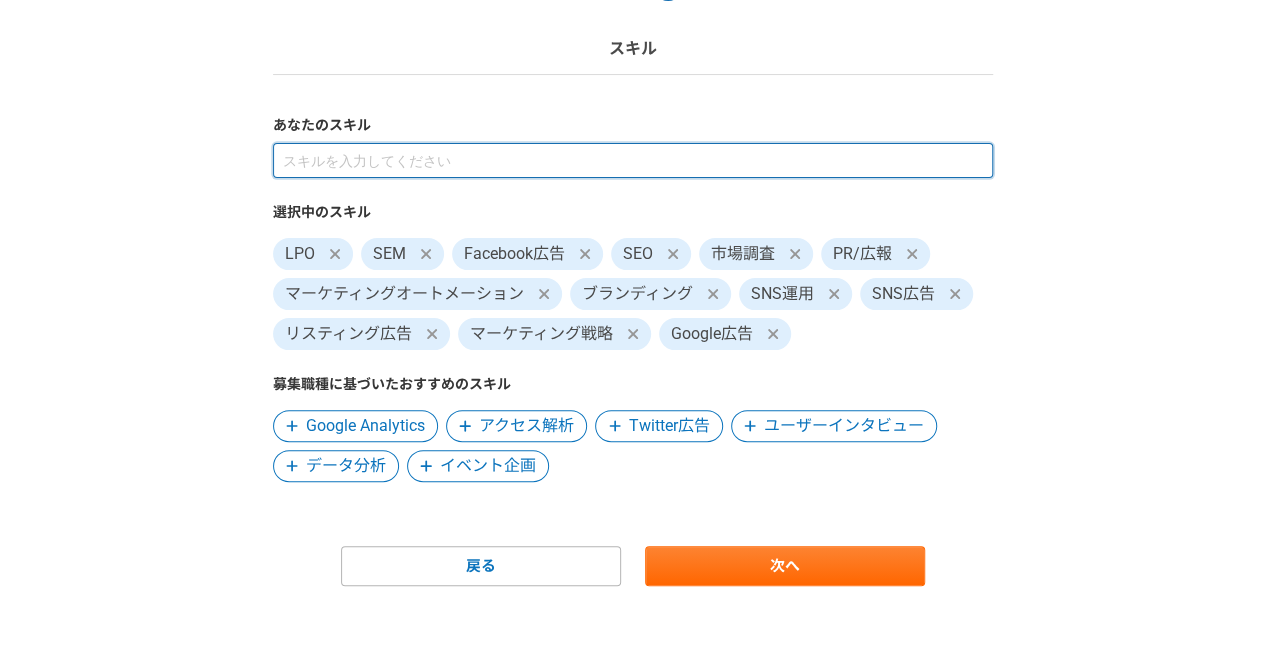 click at bounding box center [633, 160] 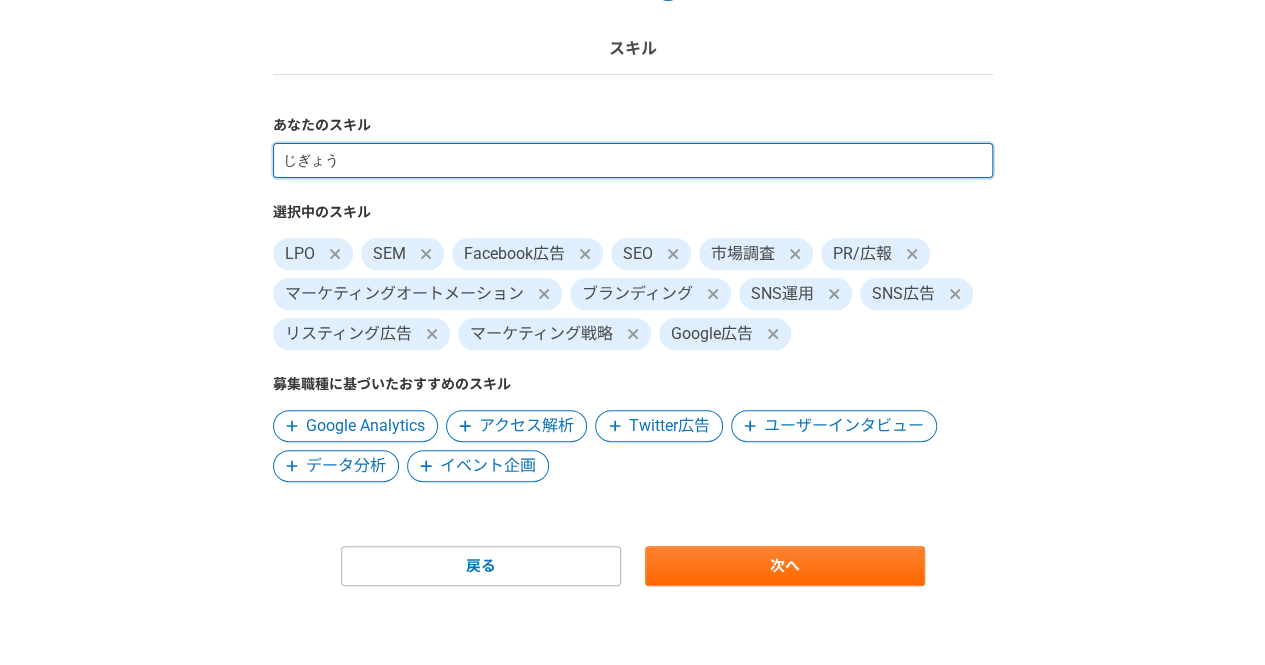 type on "事業" 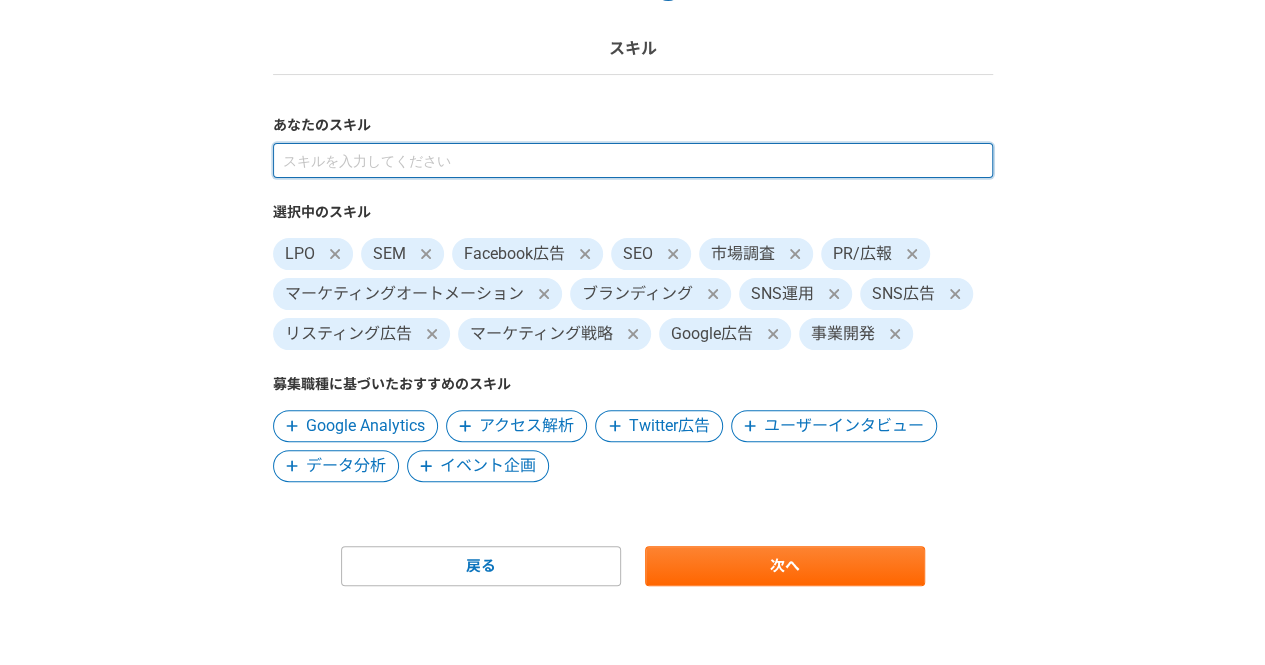 click at bounding box center [633, 160] 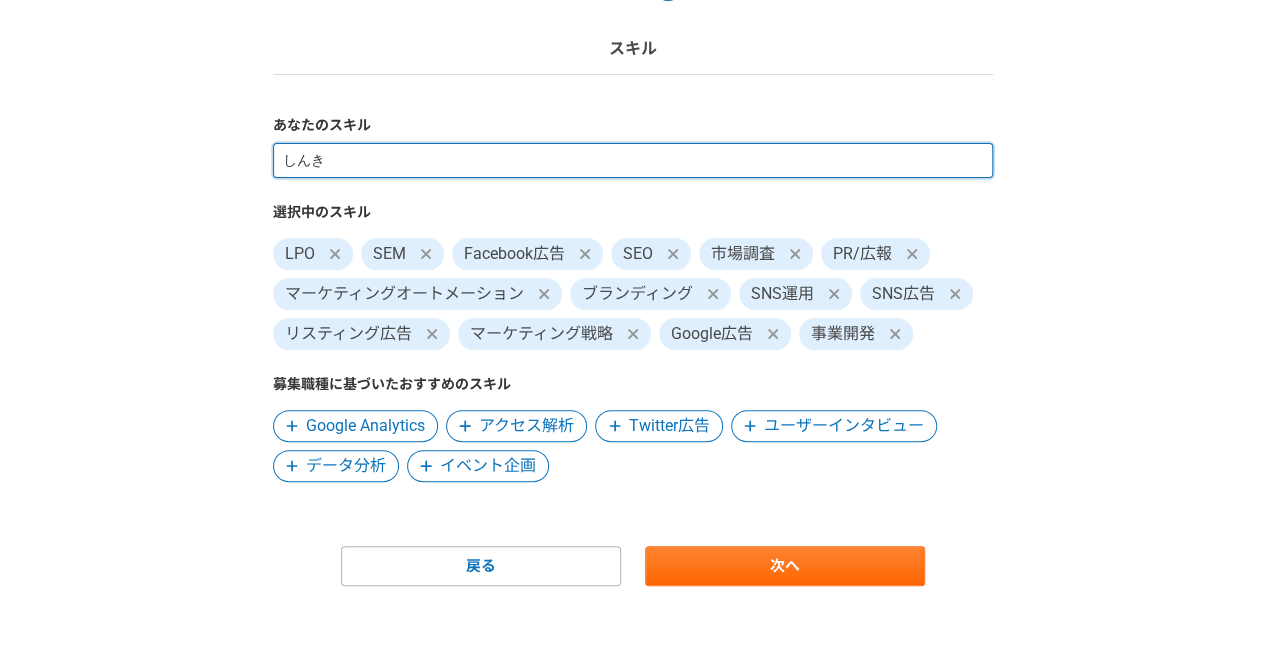 type on "新規事業" 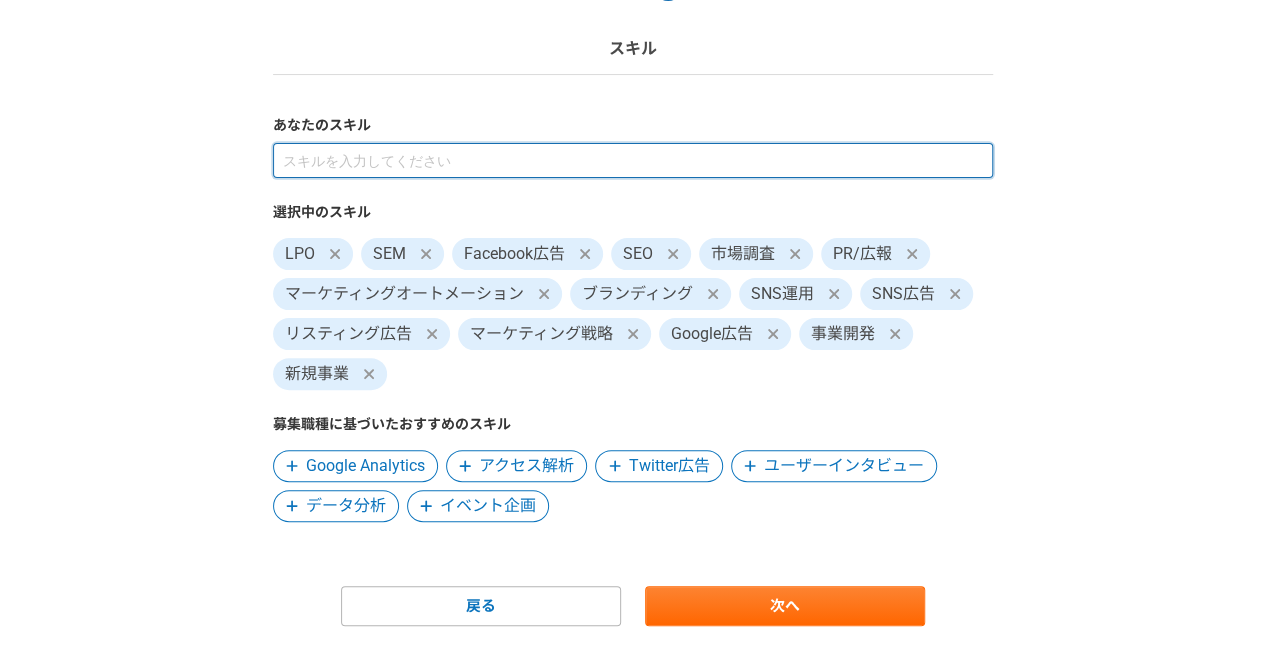 click at bounding box center (633, 160) 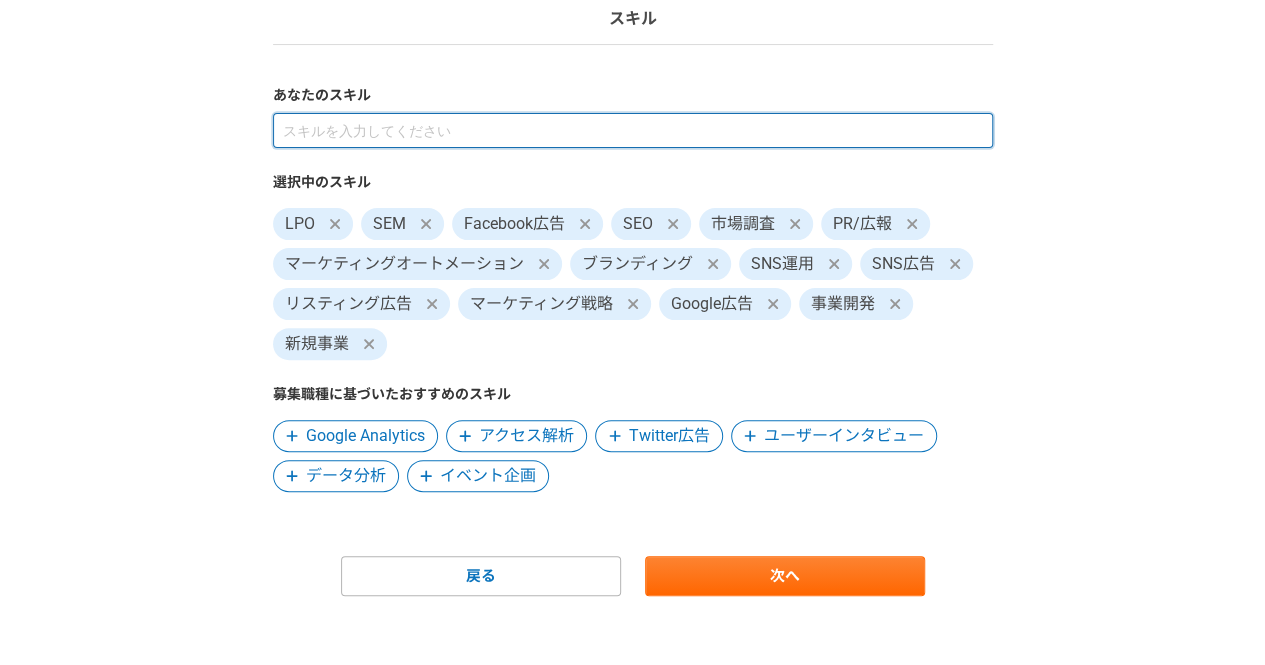 scroll, scrollTop: 148, scrollLeft: 0, axis: vertical 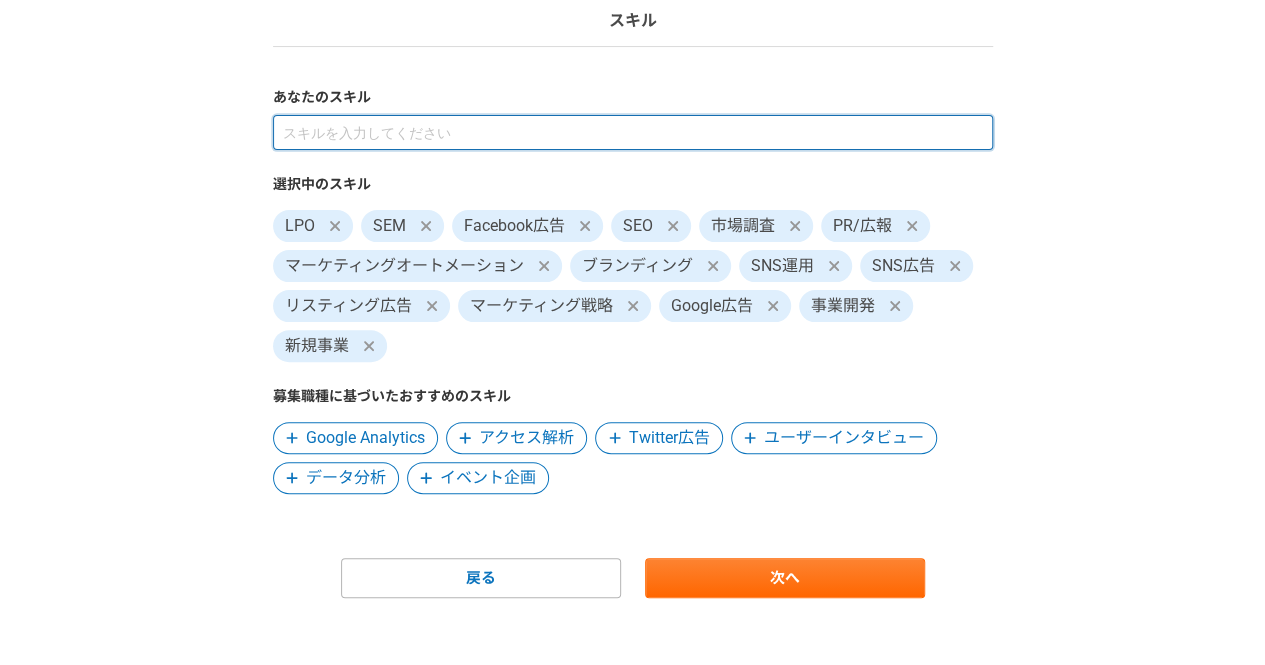 click at bounding box center [633, 132] 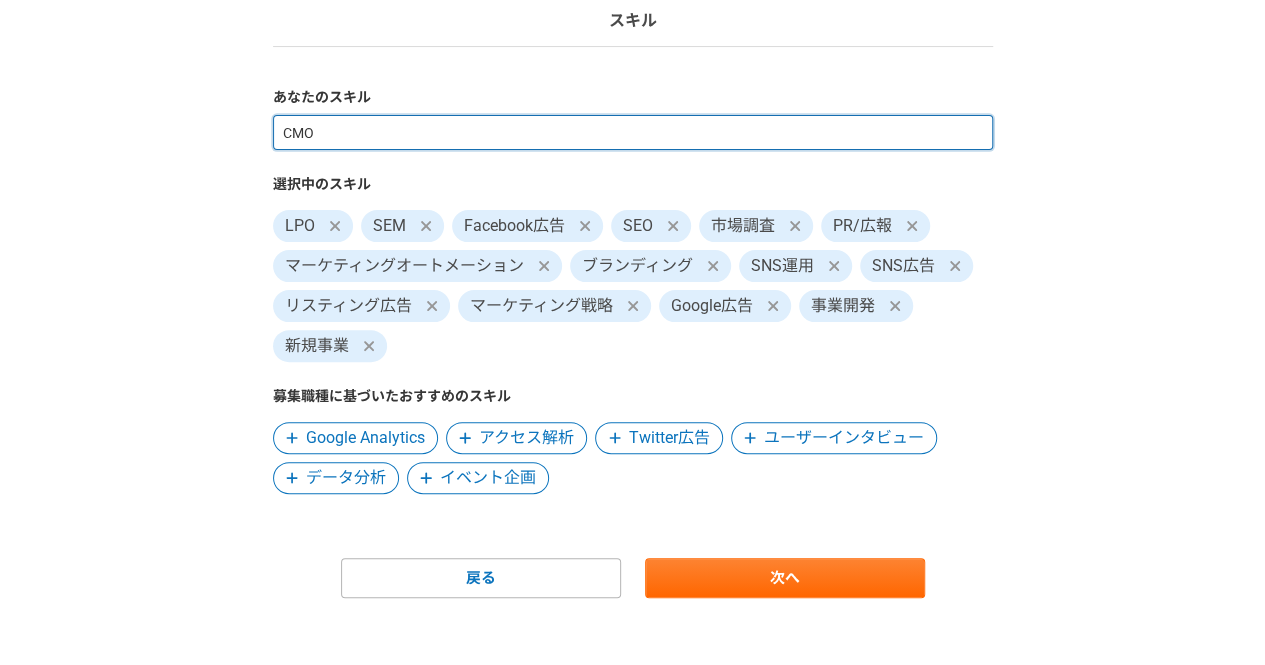 click on "CMO" at bounding box center [633, 132] 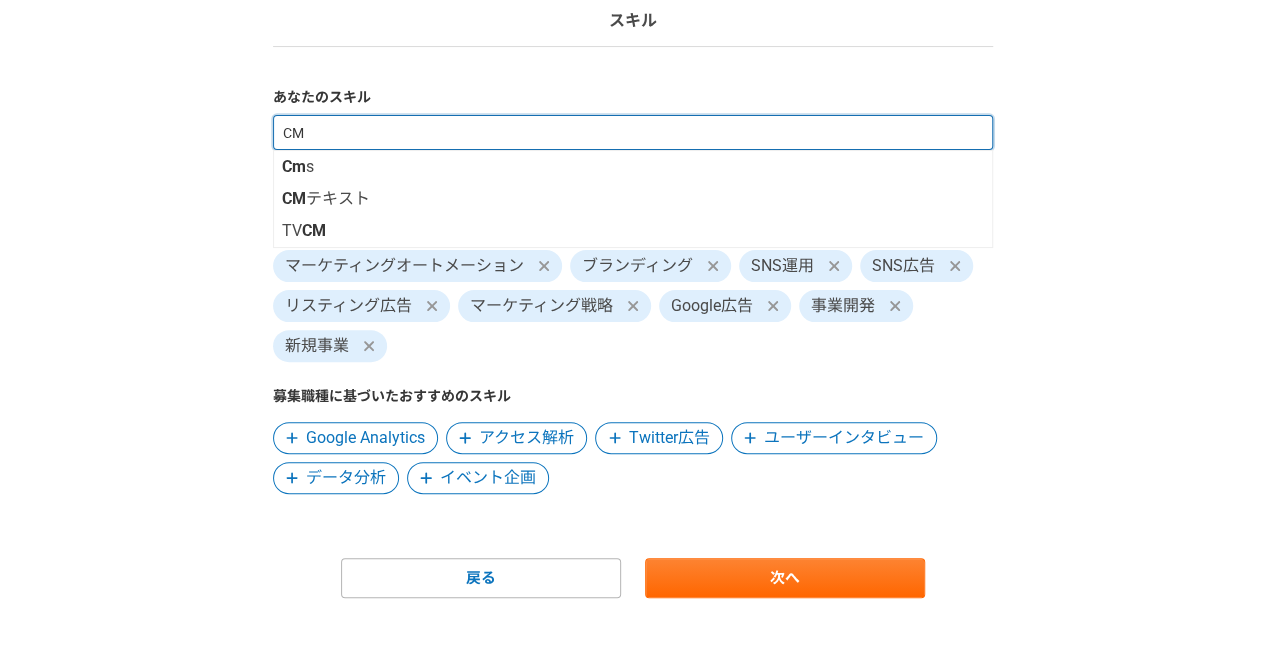 type on "C" 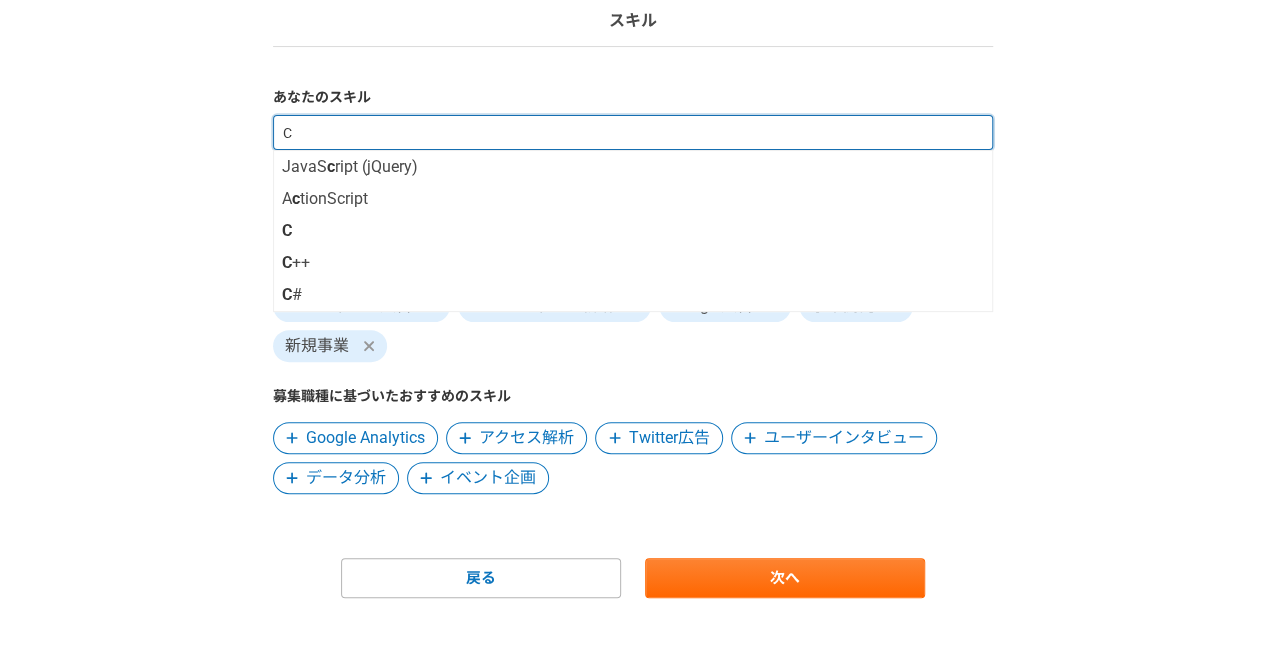 type 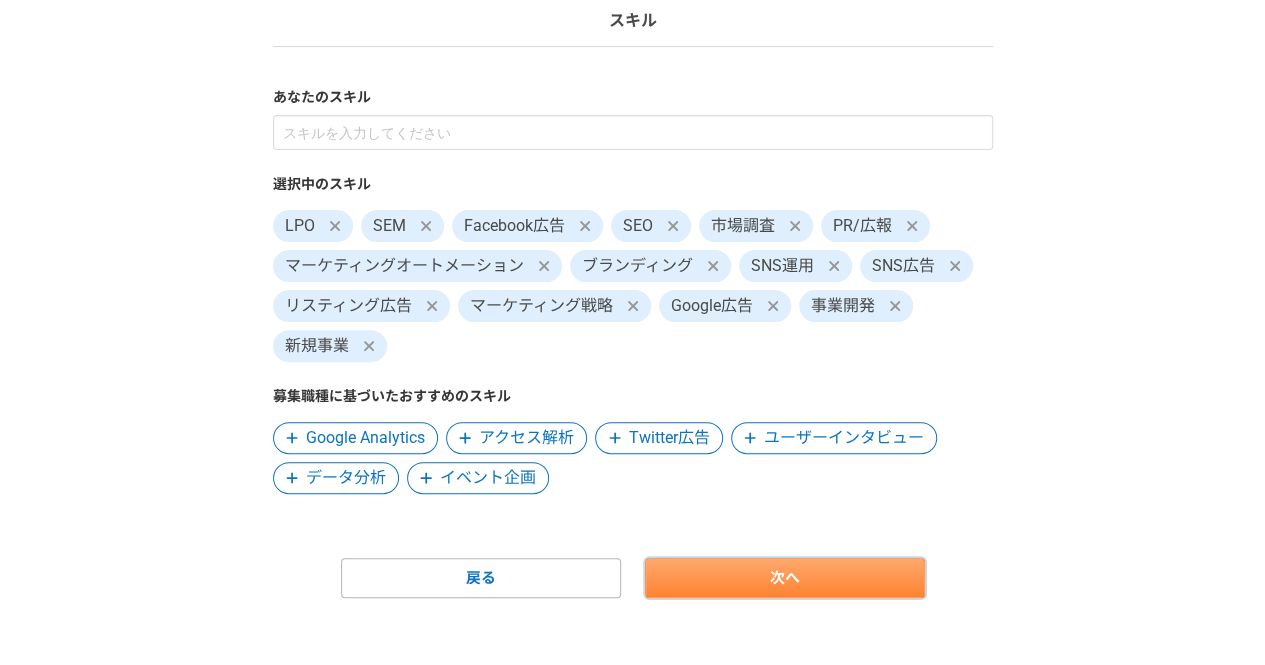 click on "次へ" at bounding box center (785, 578) 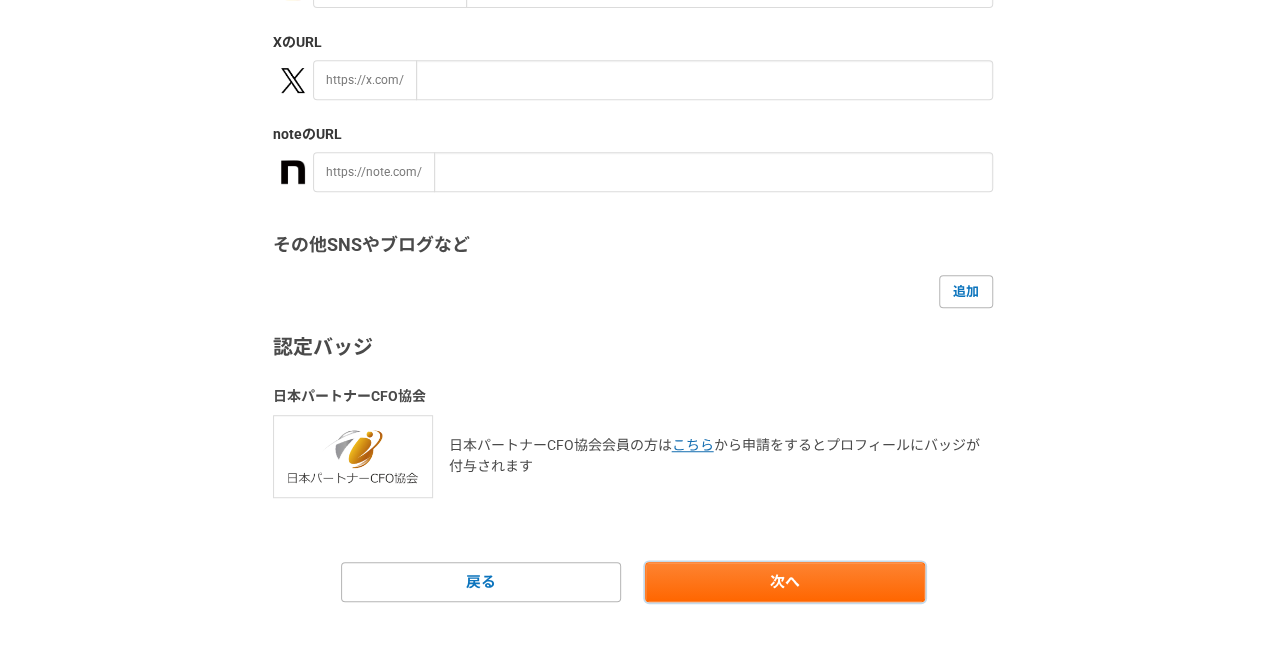 scroll, scrollTop: 433, scrollLeft: 0, axis: vertical 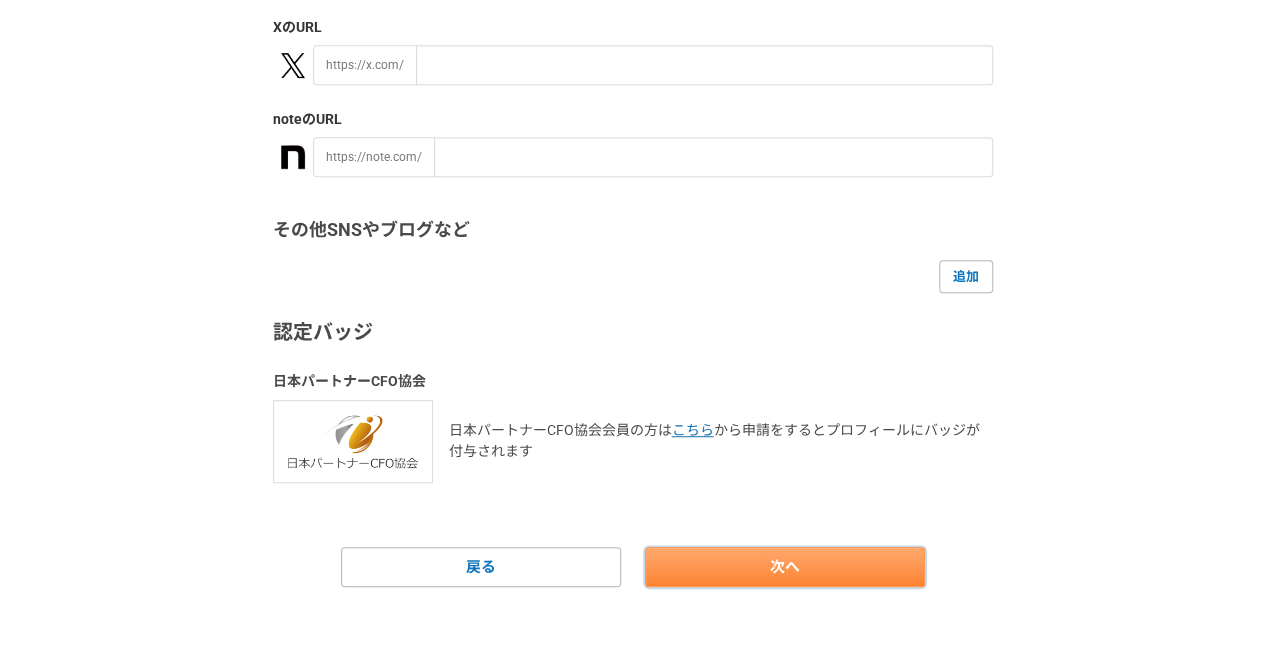 click on "次へ" at bounding box center [785, 567] 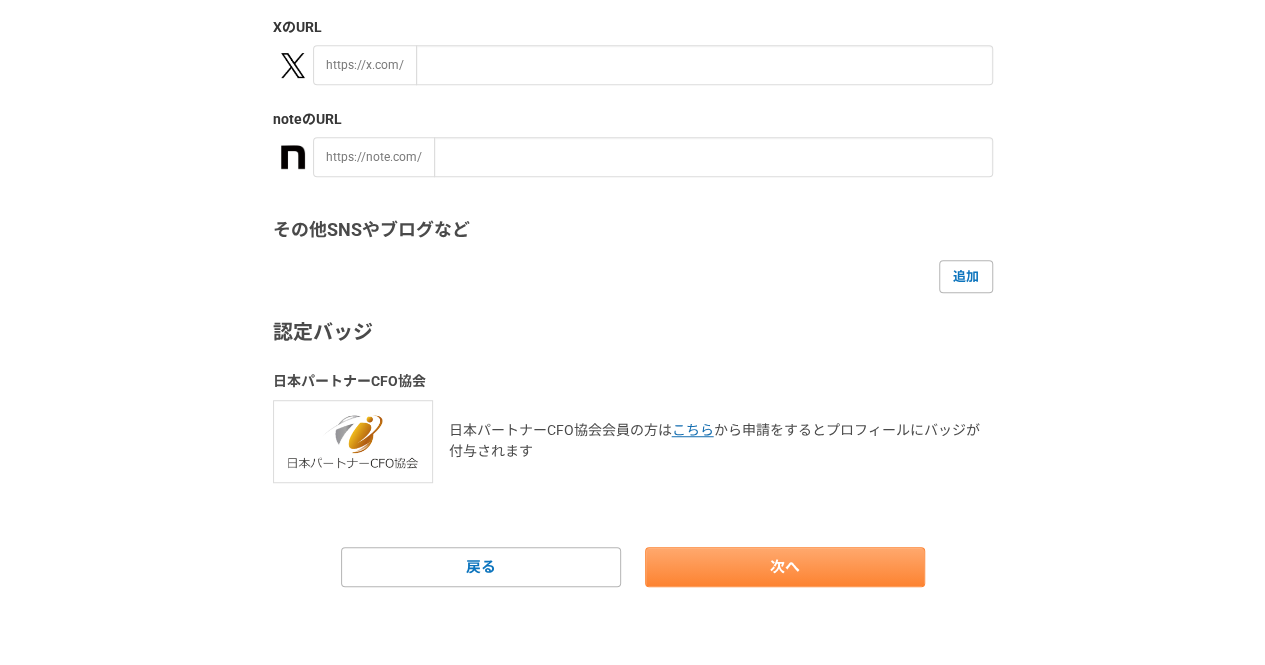 scroll, scrollTop: 0, scrollLeft: 0, axis: both 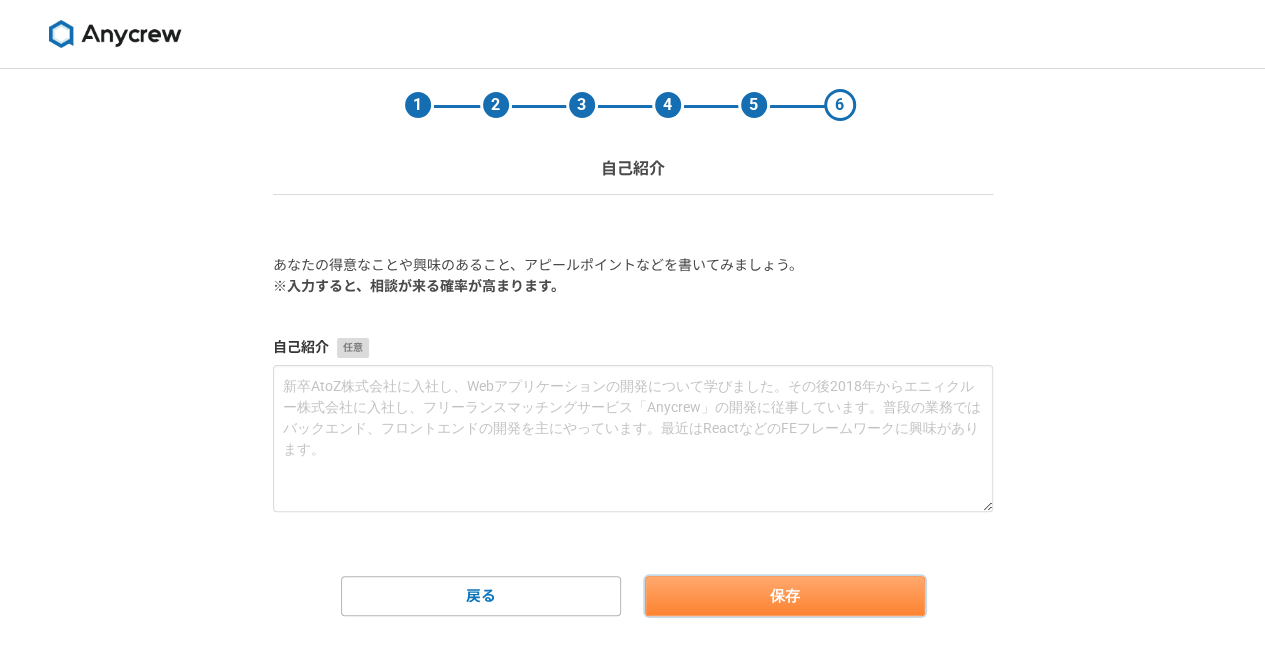 click on "保存" at bounding box center (785, 596) 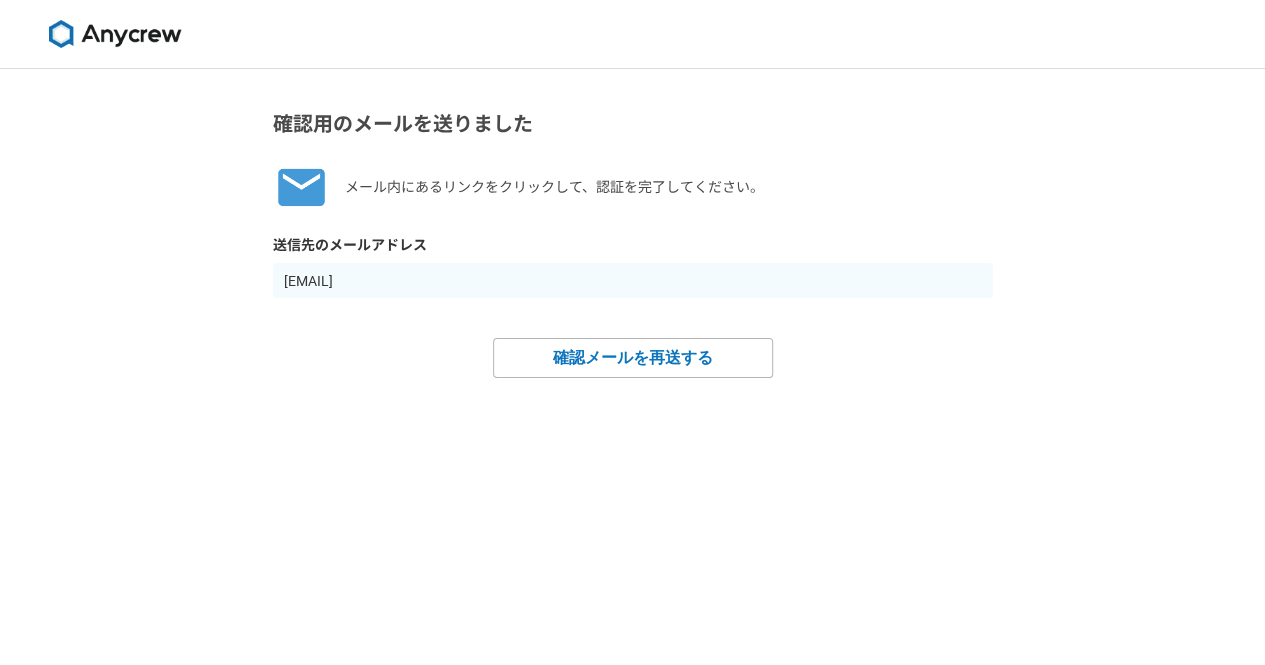 click at bounding box center (115, 34) 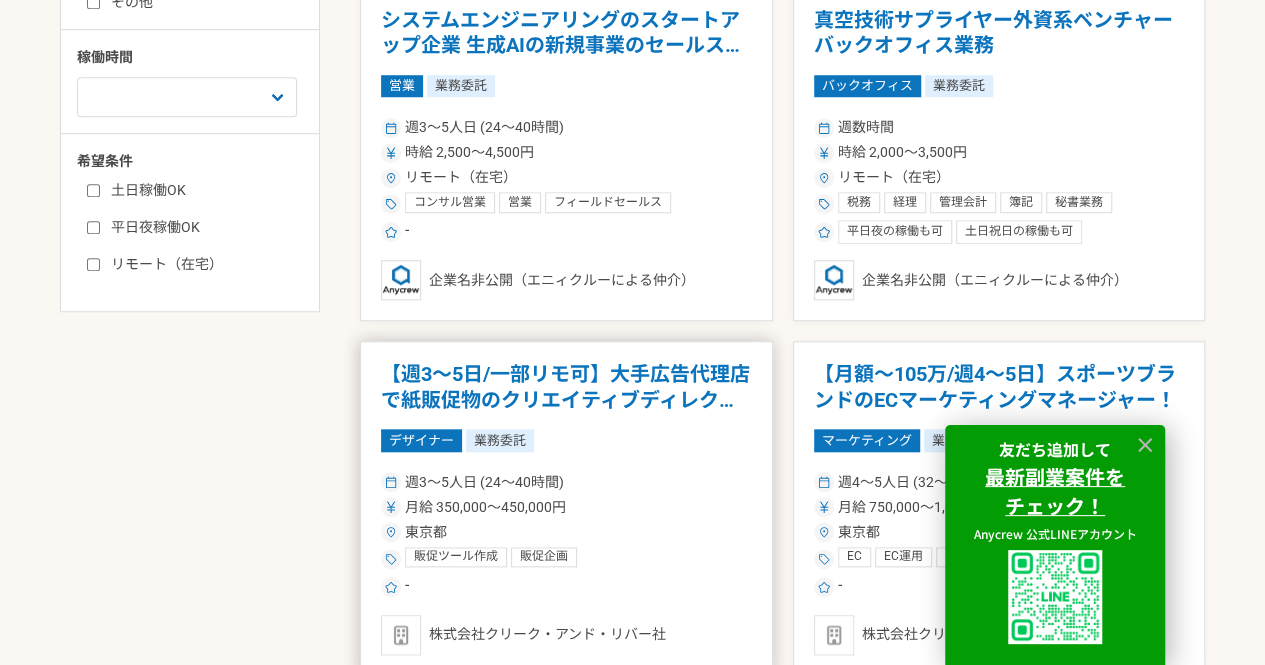 scroll, scrollTop: 900, scrollLeft: 0, axis: vertical 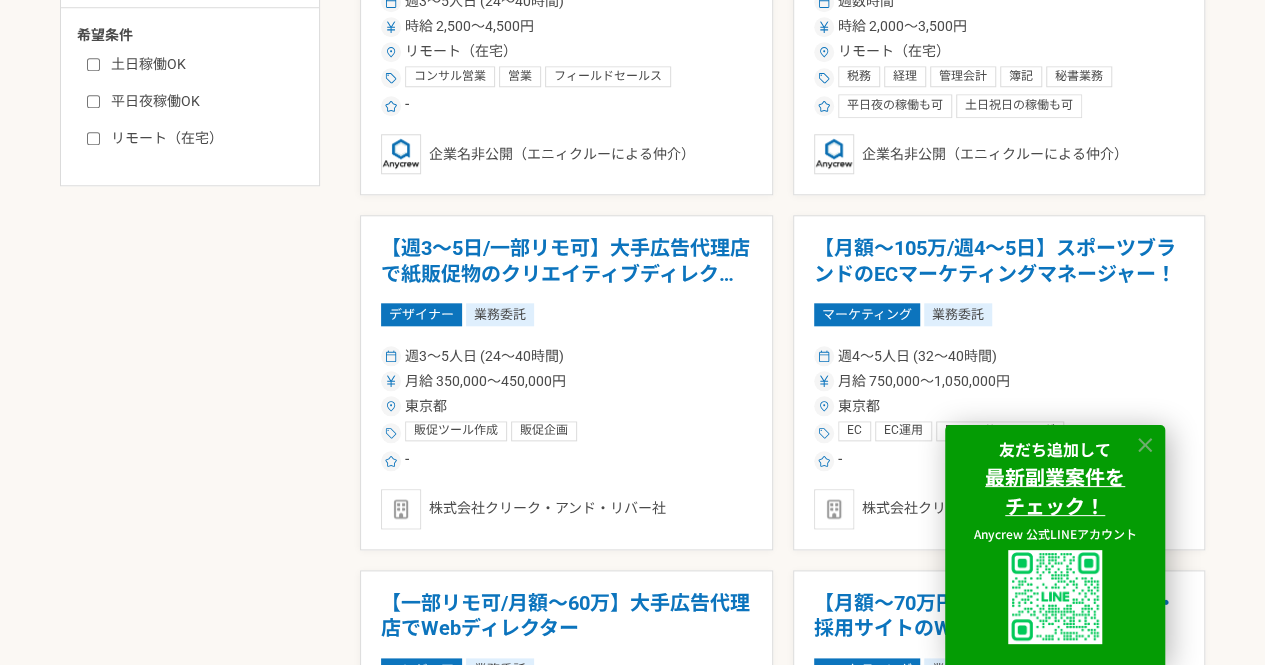 click 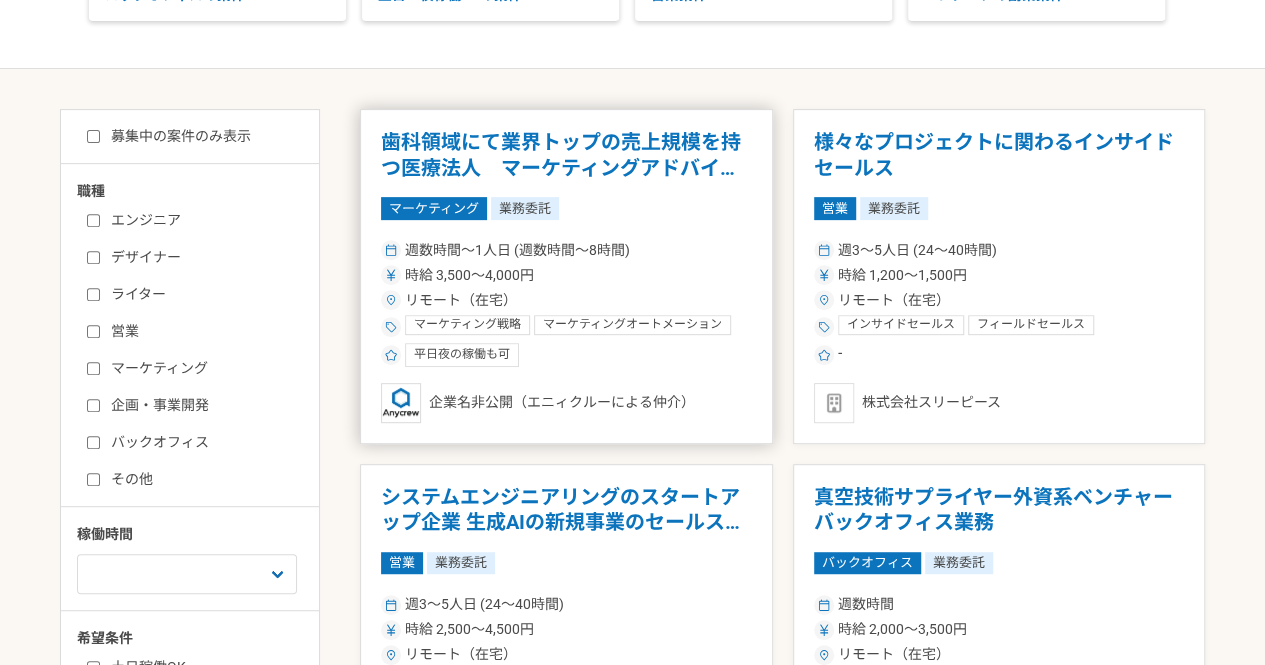 scroll, scrollTop: 0, scrollLeft: 0, axis: both 